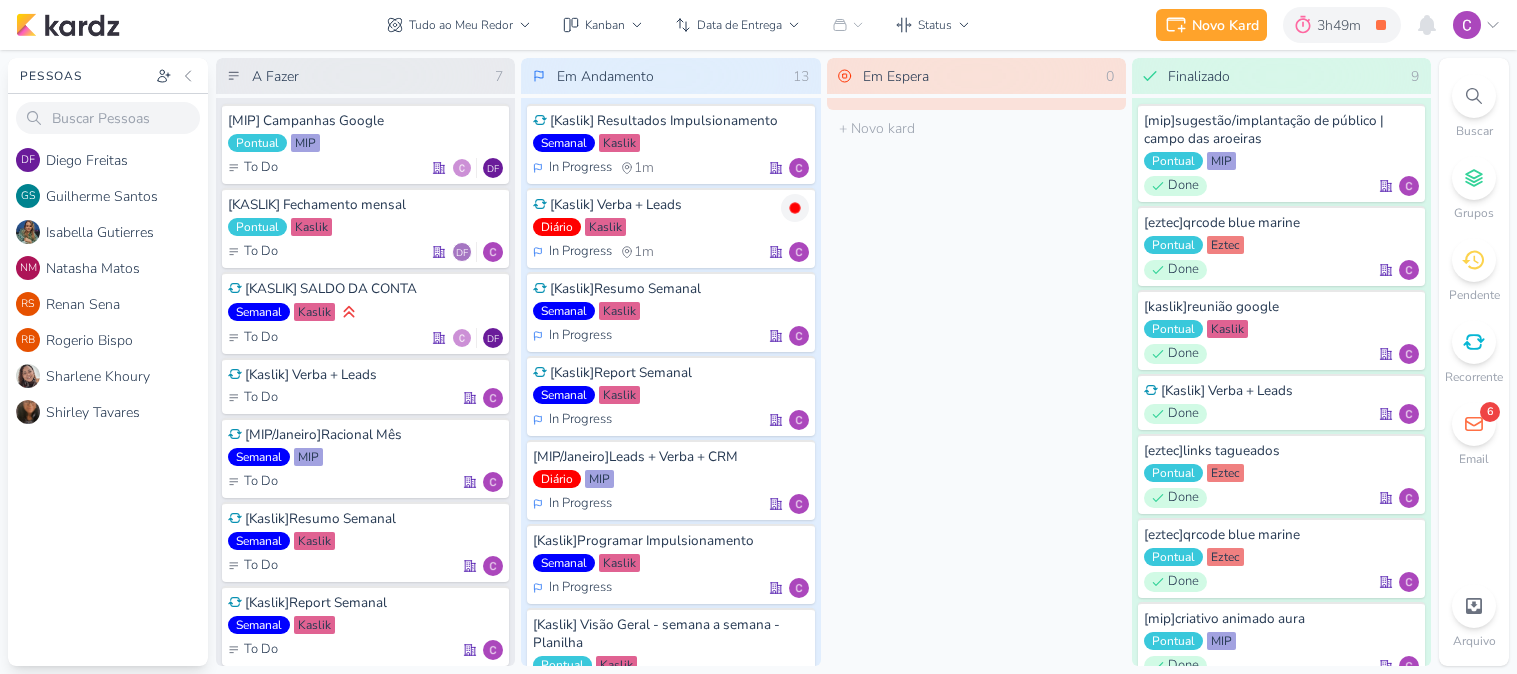 scroll, scrollTop: 0, scrollLeft: 0, axis: both 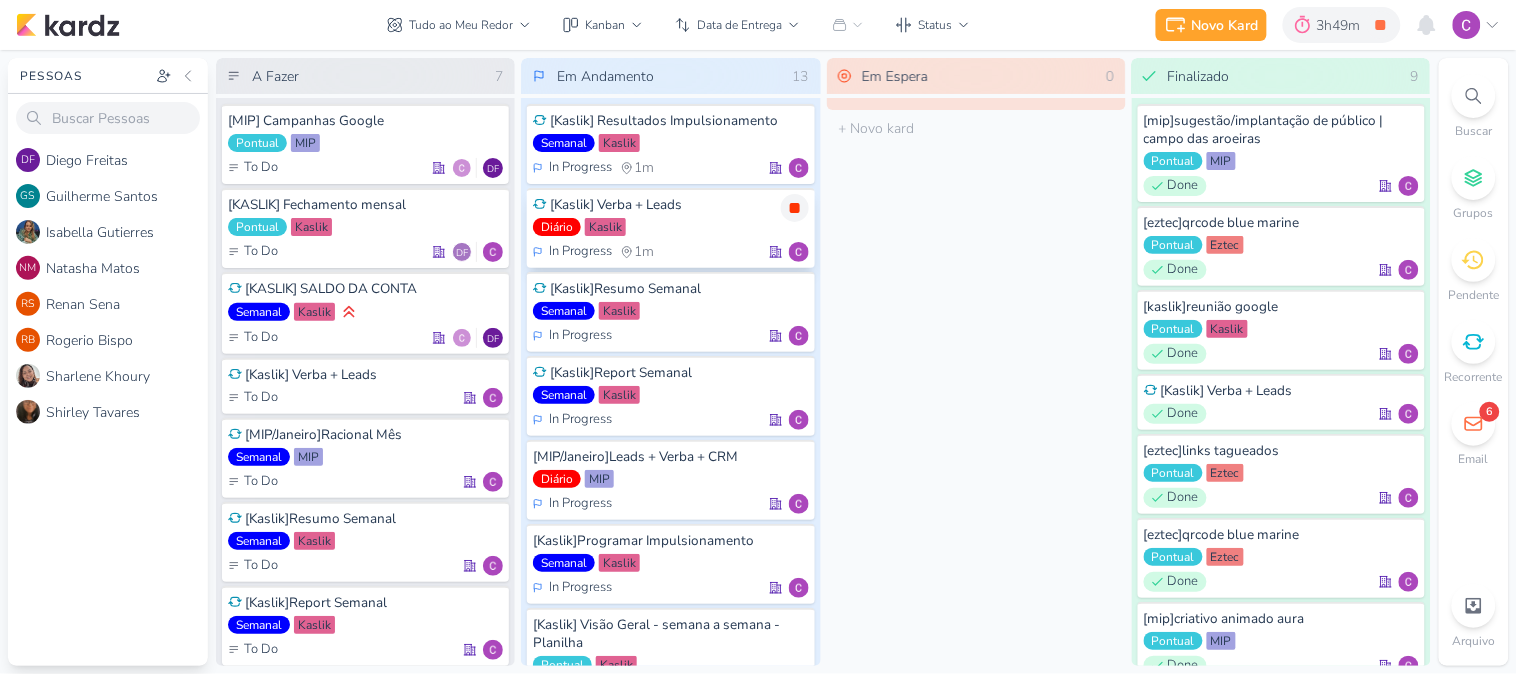 click 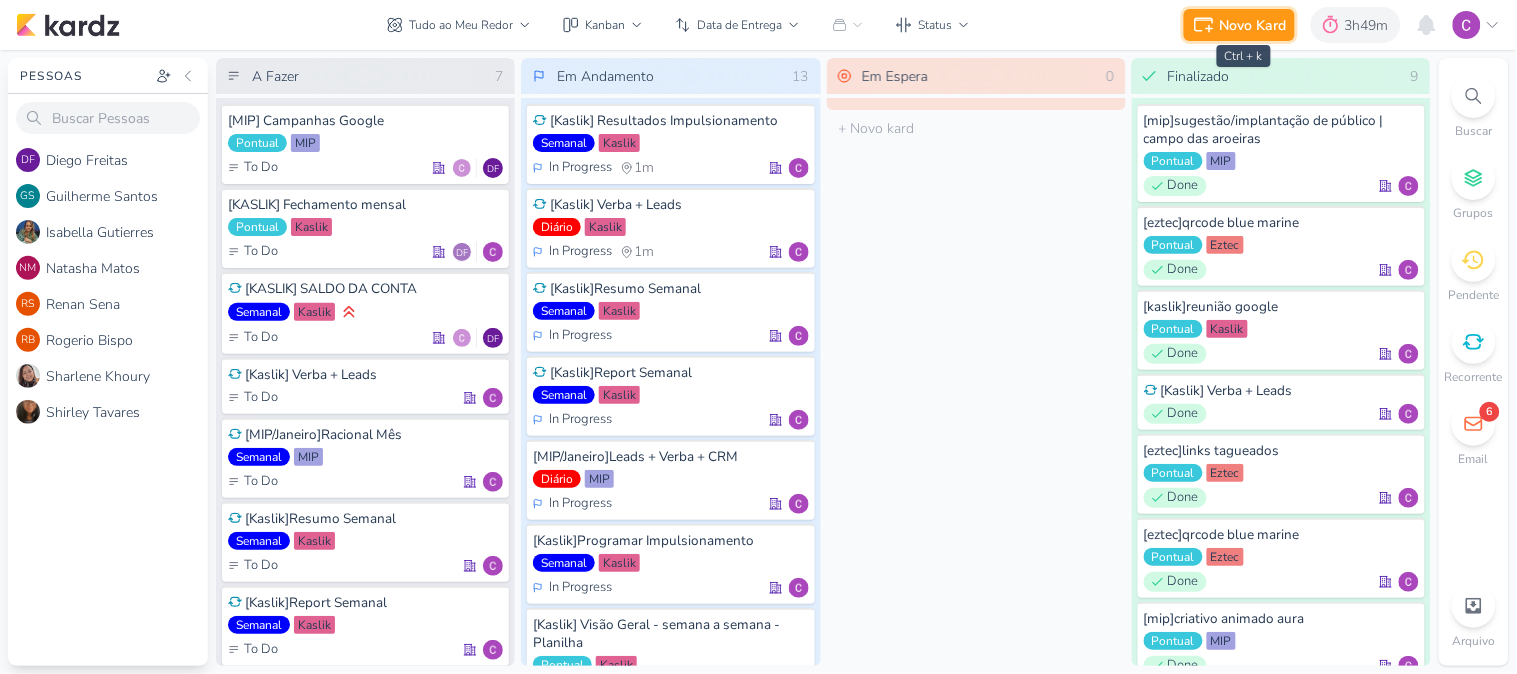 click on "Novo Kard" at bounding box center [1253, 25] 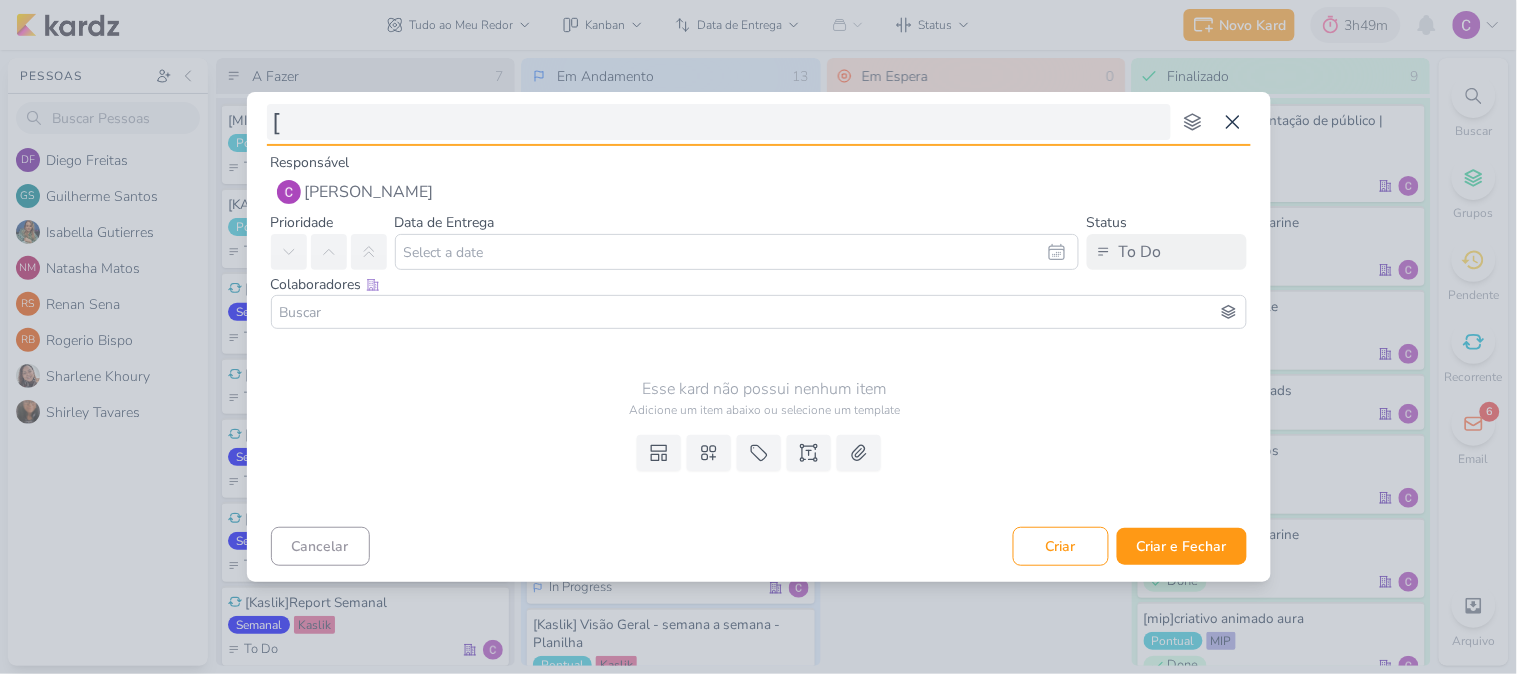 type on "[k" 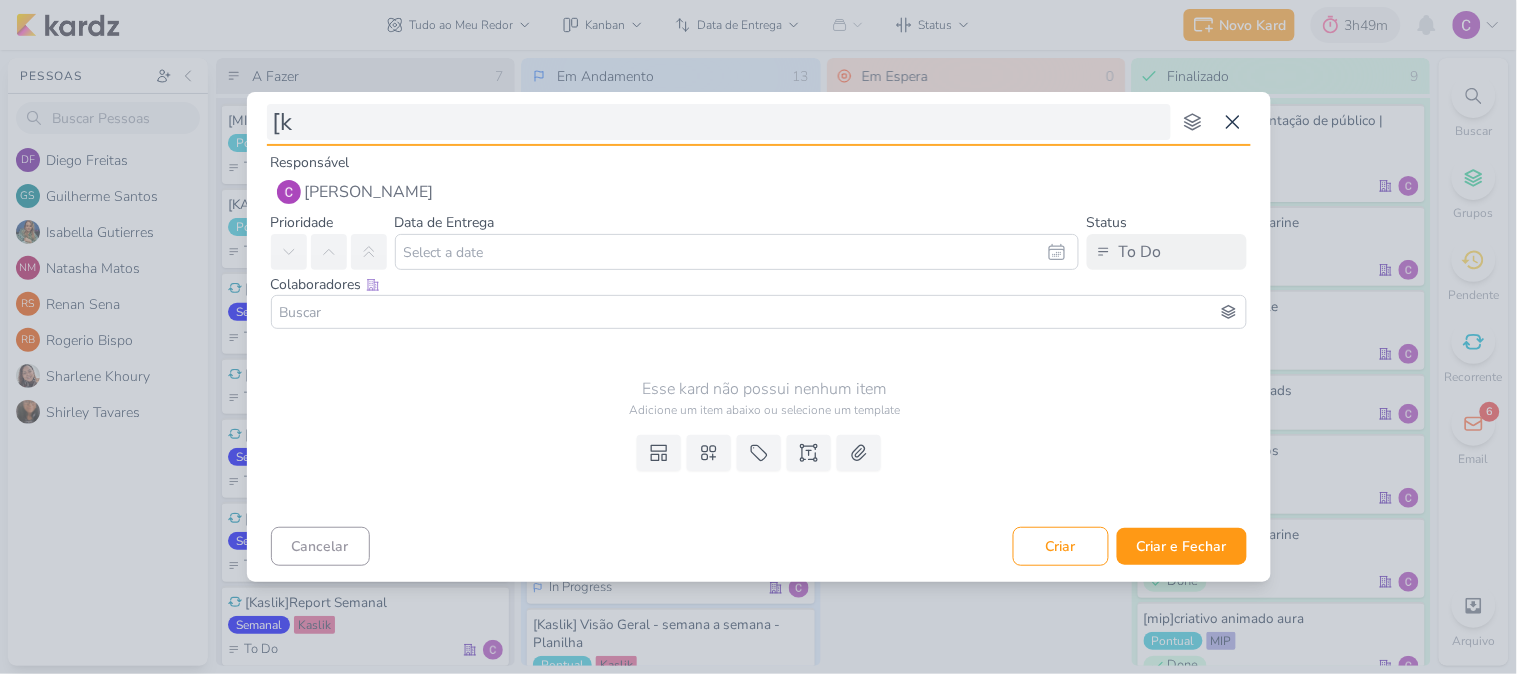 type 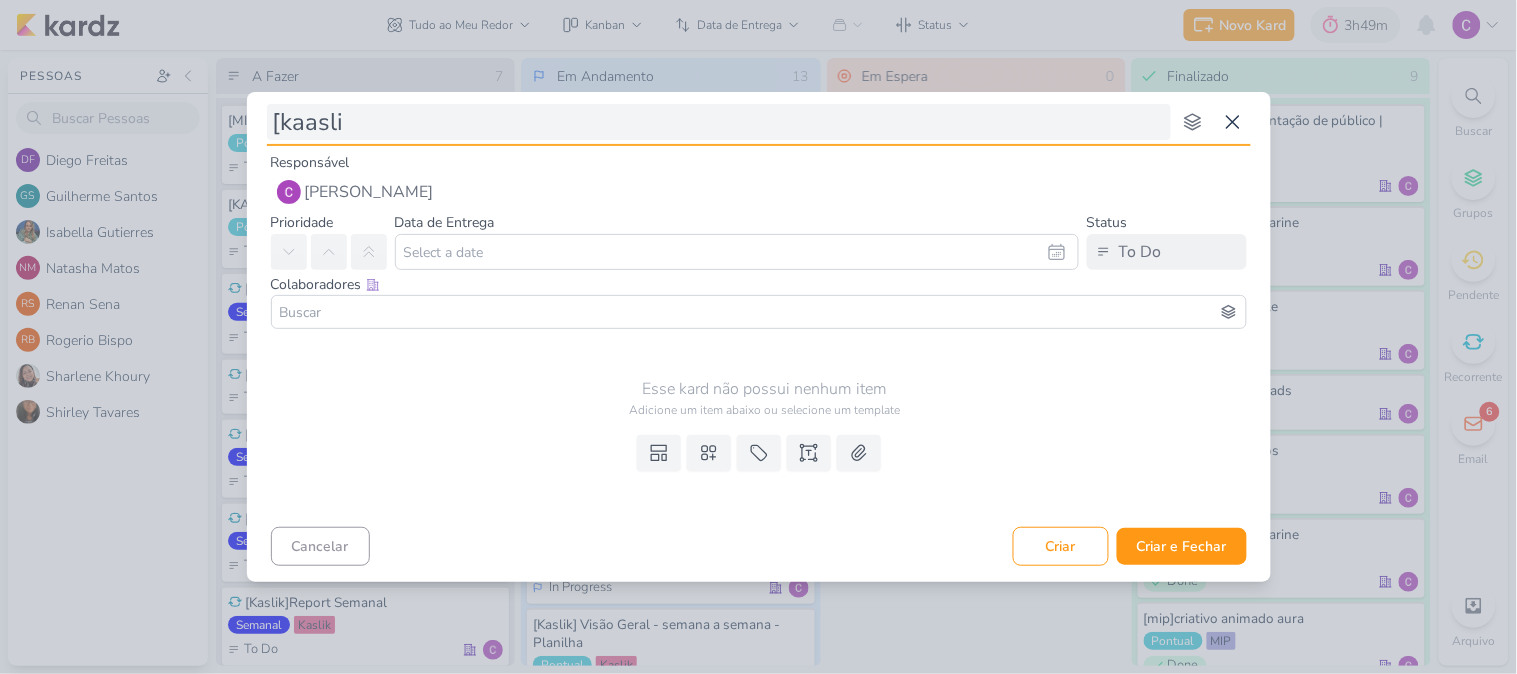 type on "[kaaslik" 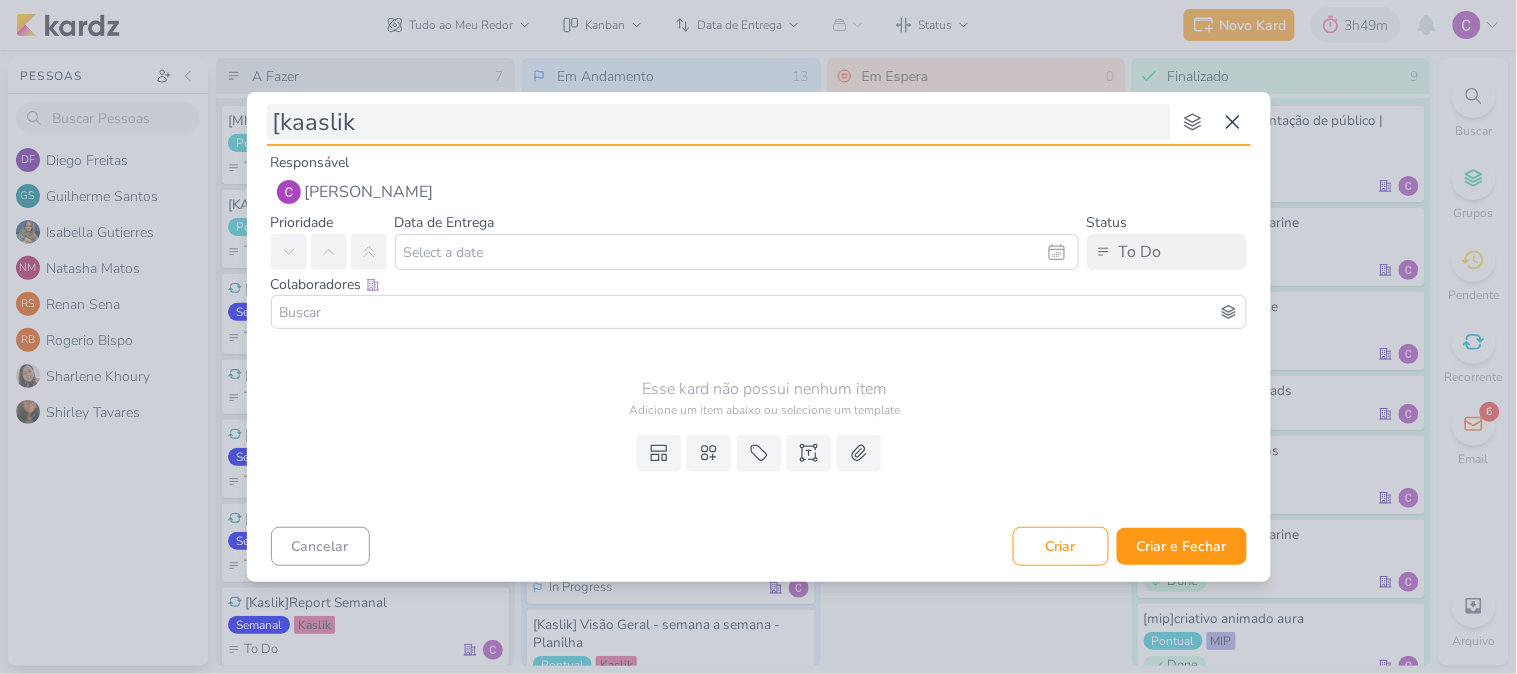 type 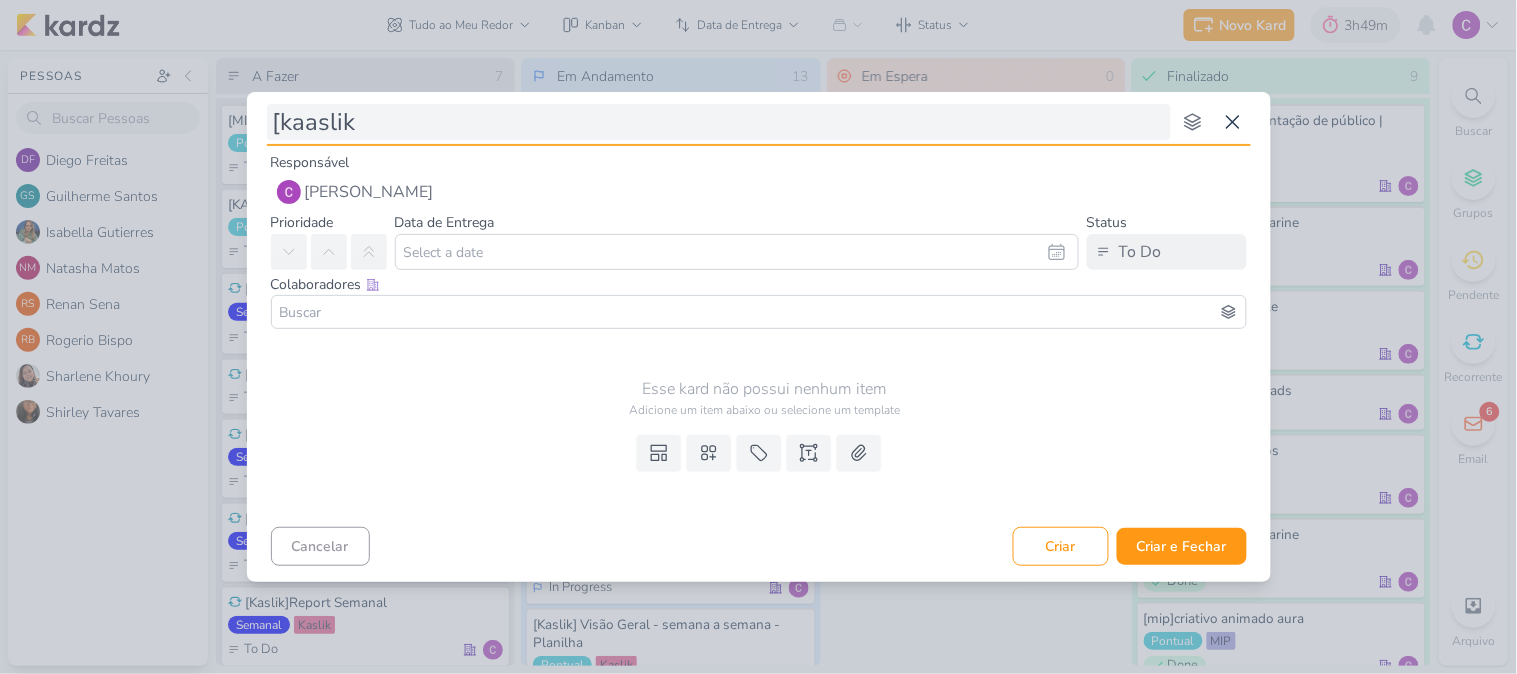 type on "[kaslik" 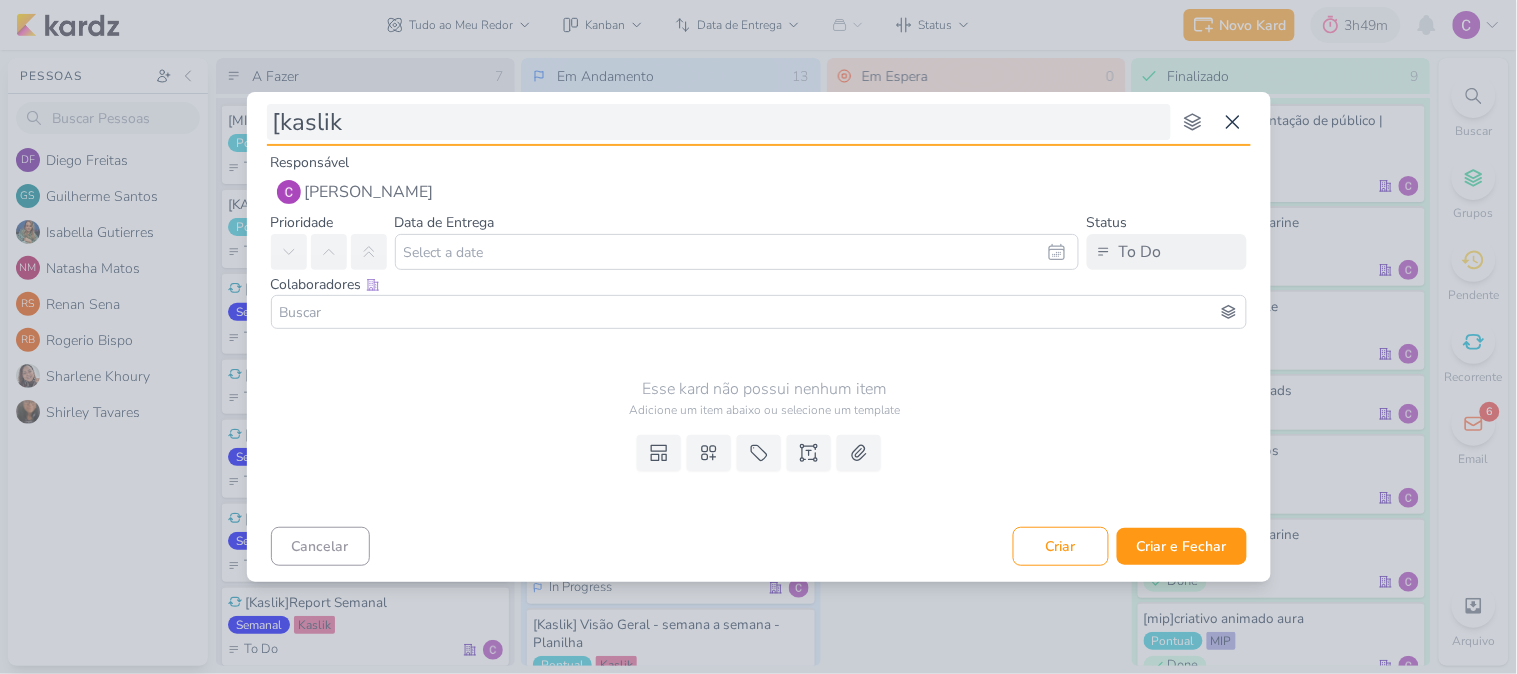 type 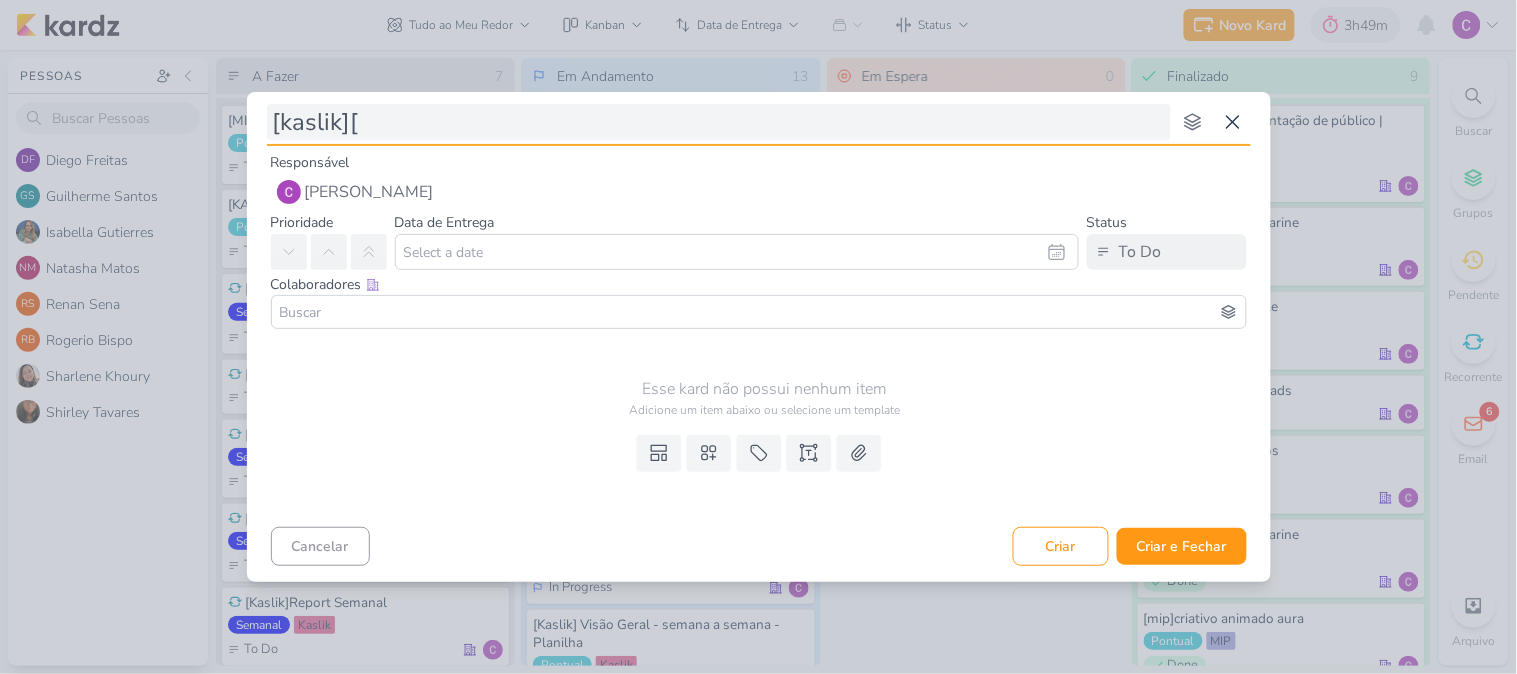 type on "[kaslik][c" 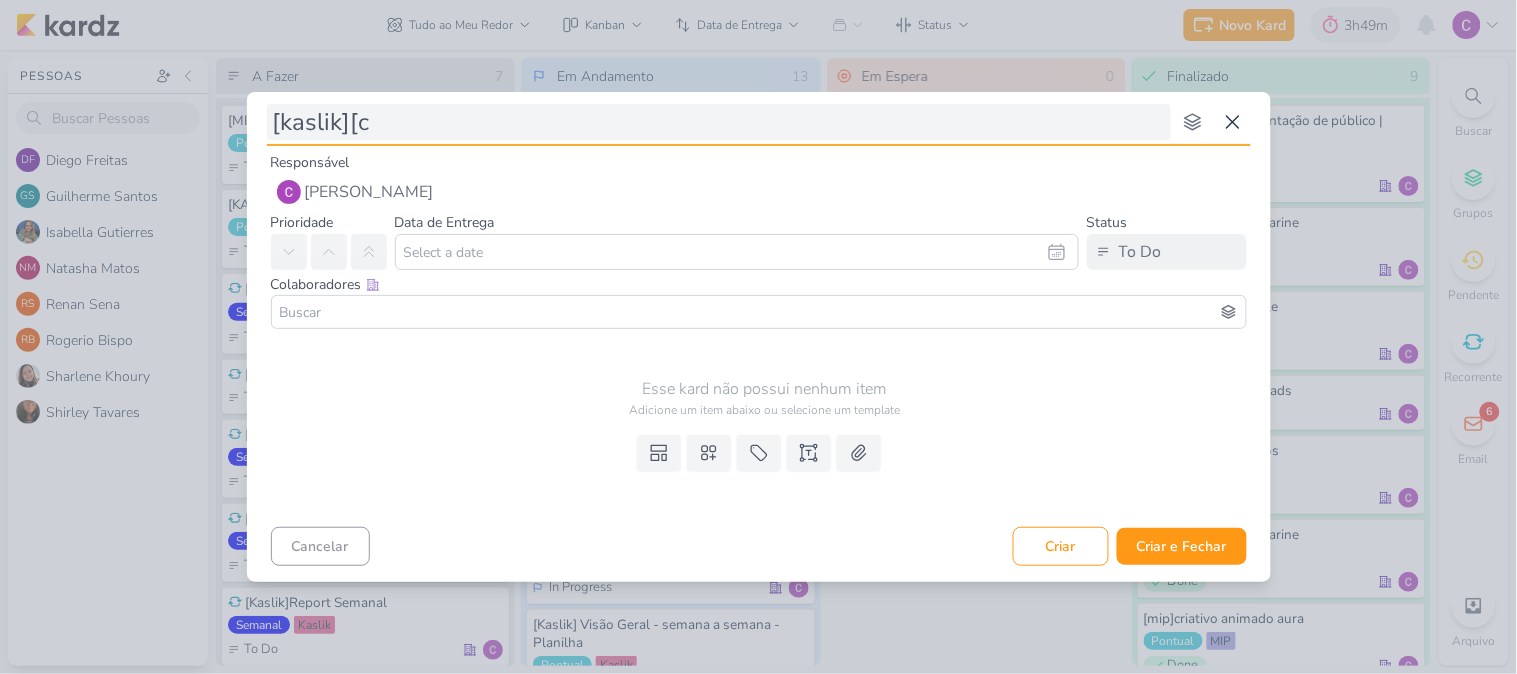 type 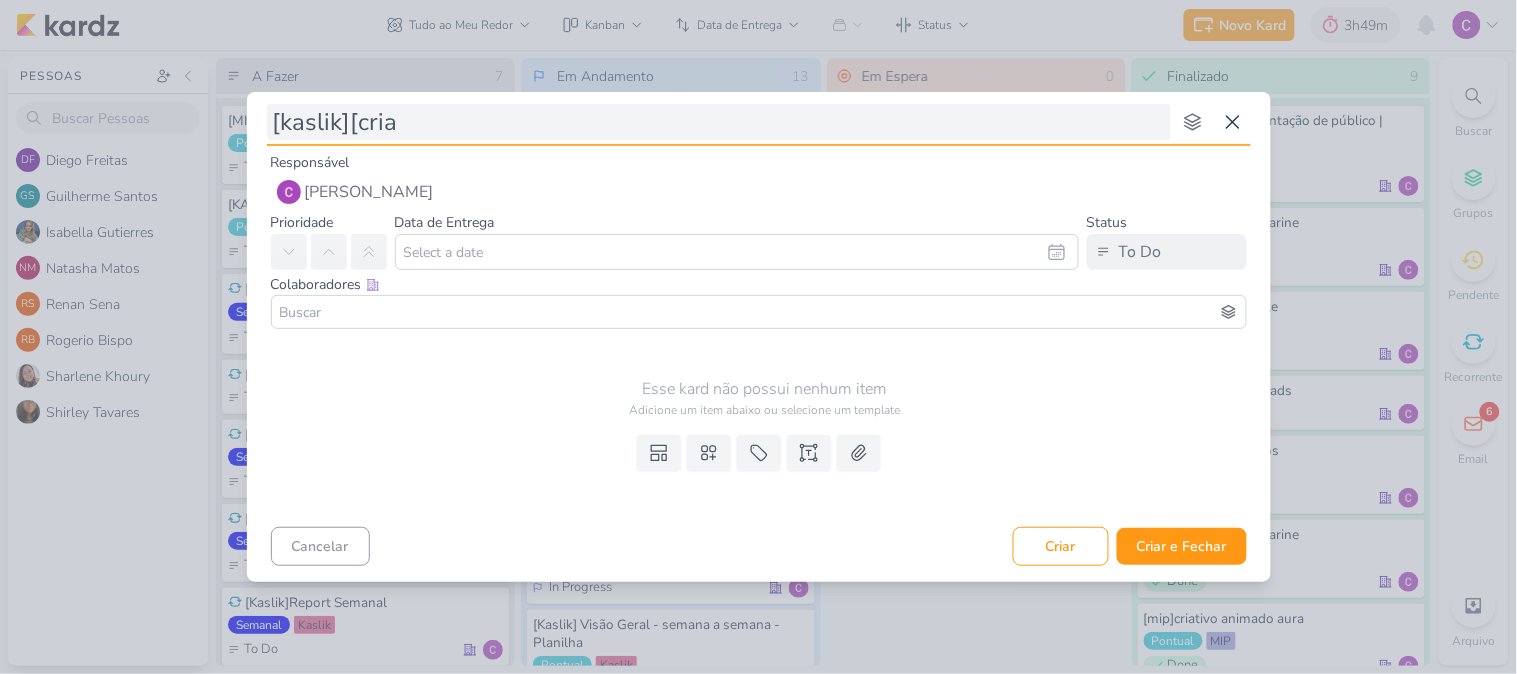 type on "[kaslik][criaç" 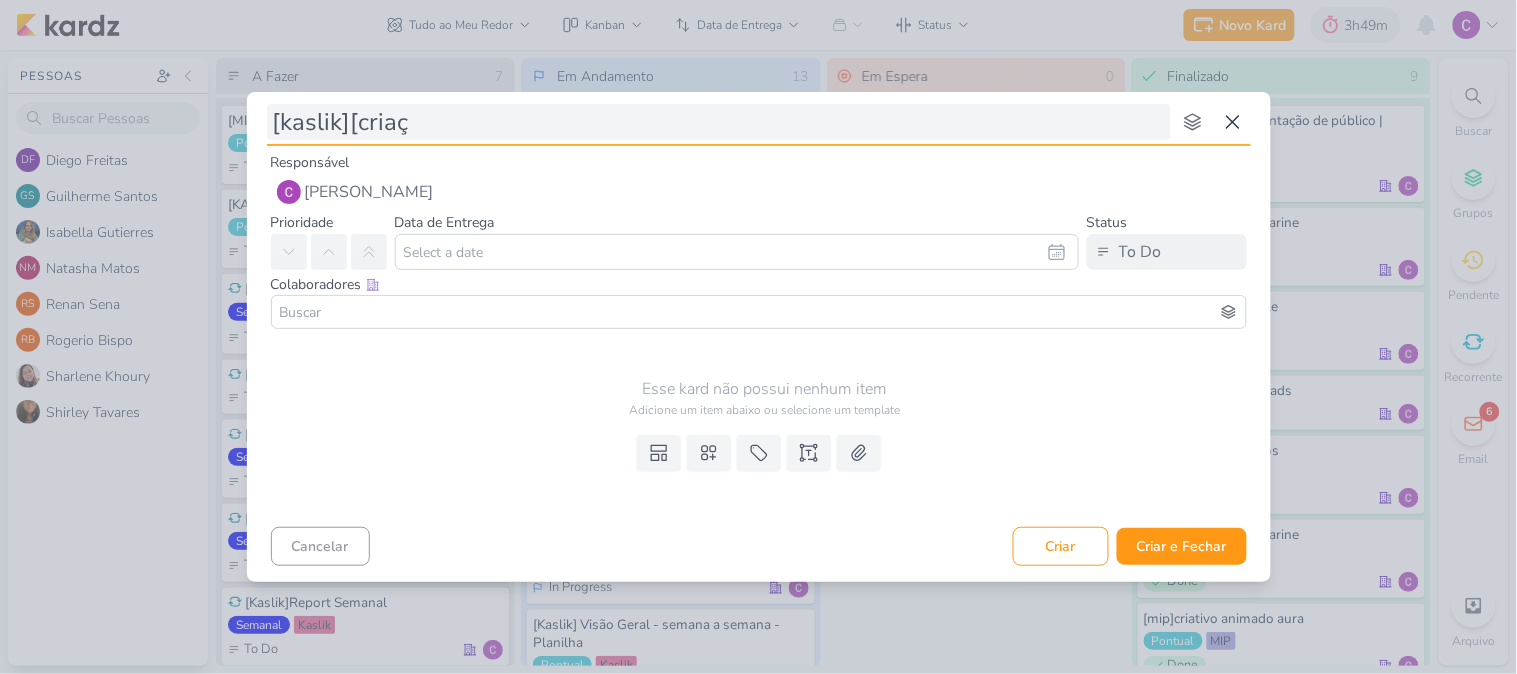 type 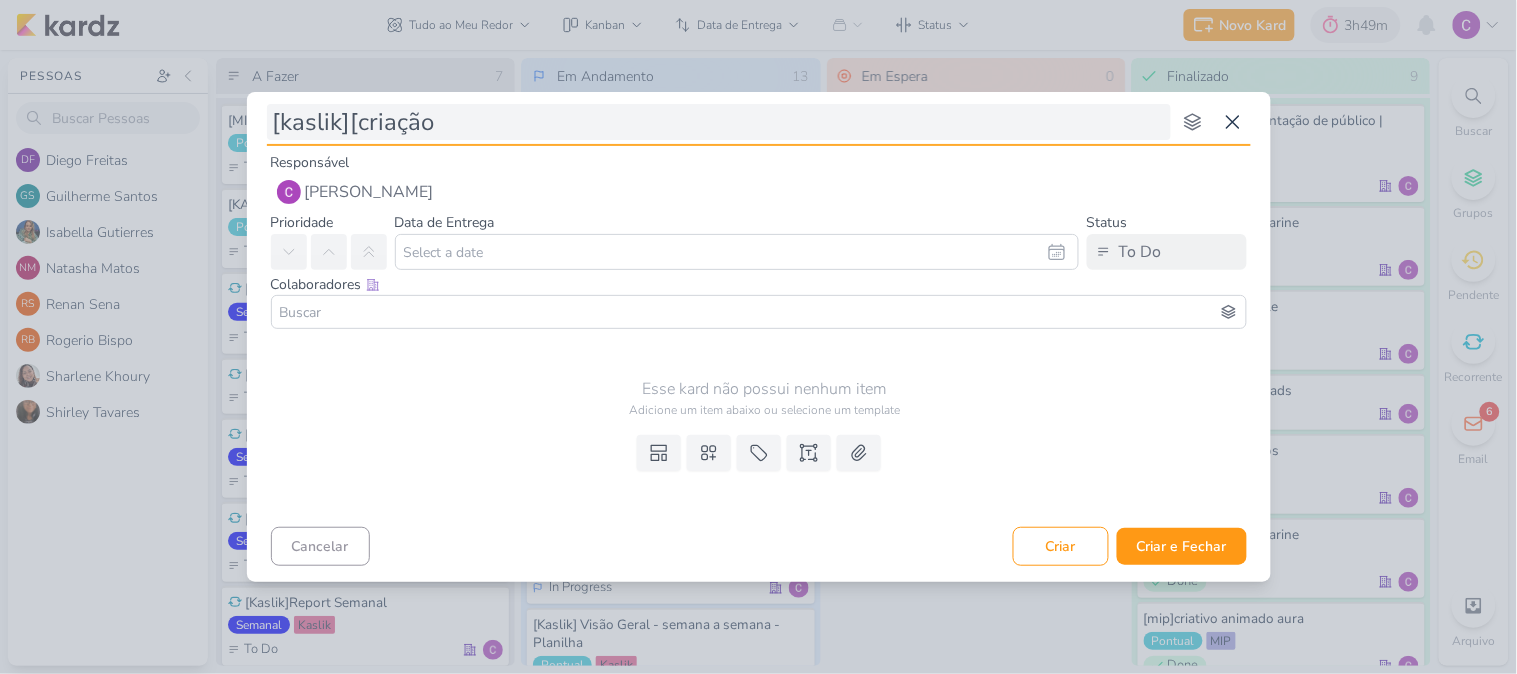 type on "[kaslik][criação" 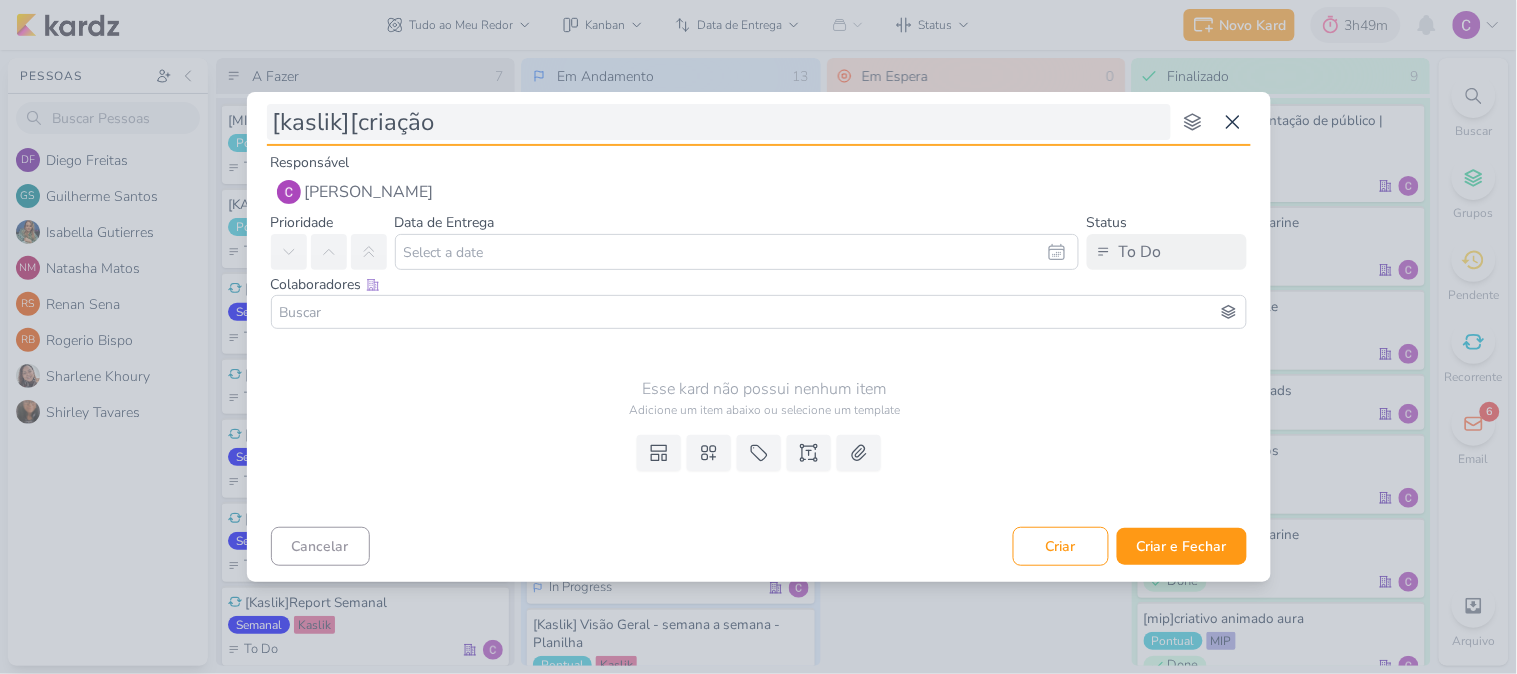 type 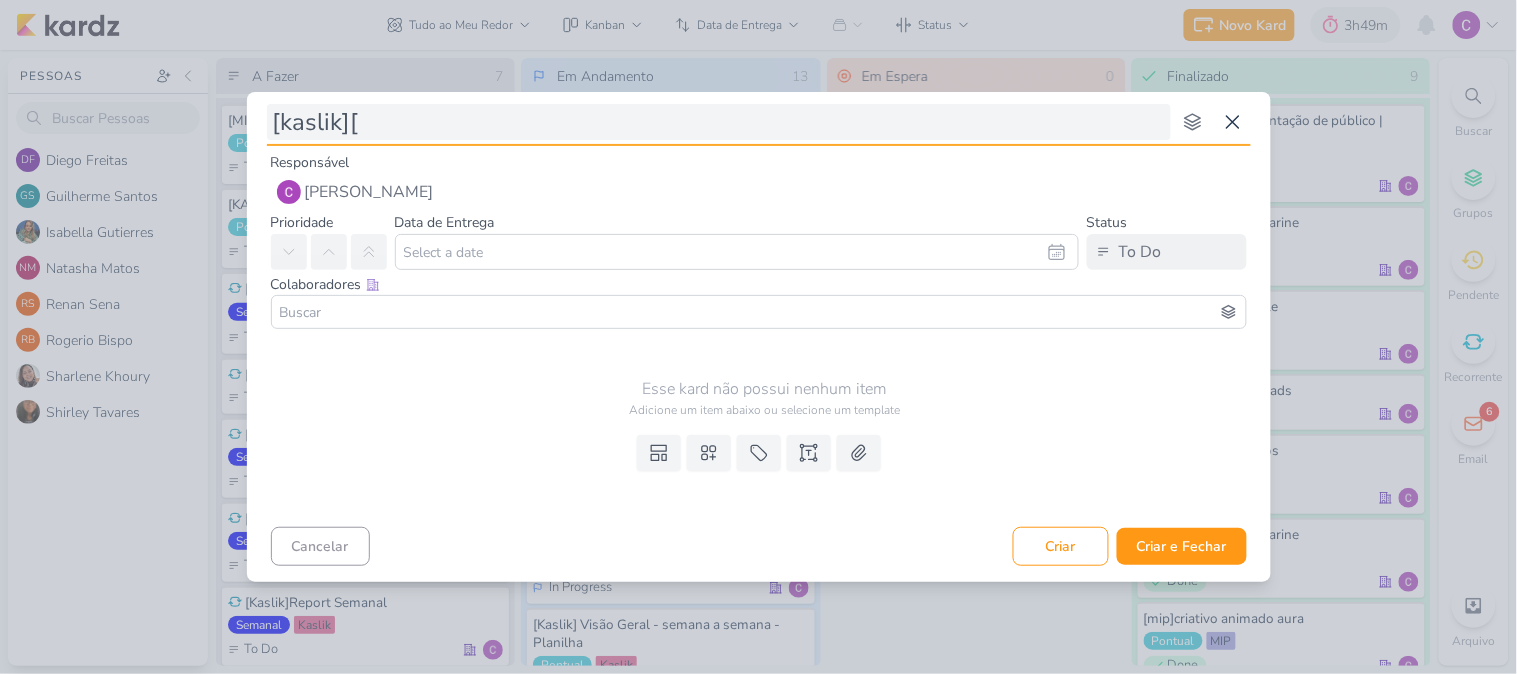 type on "[kaslik]" 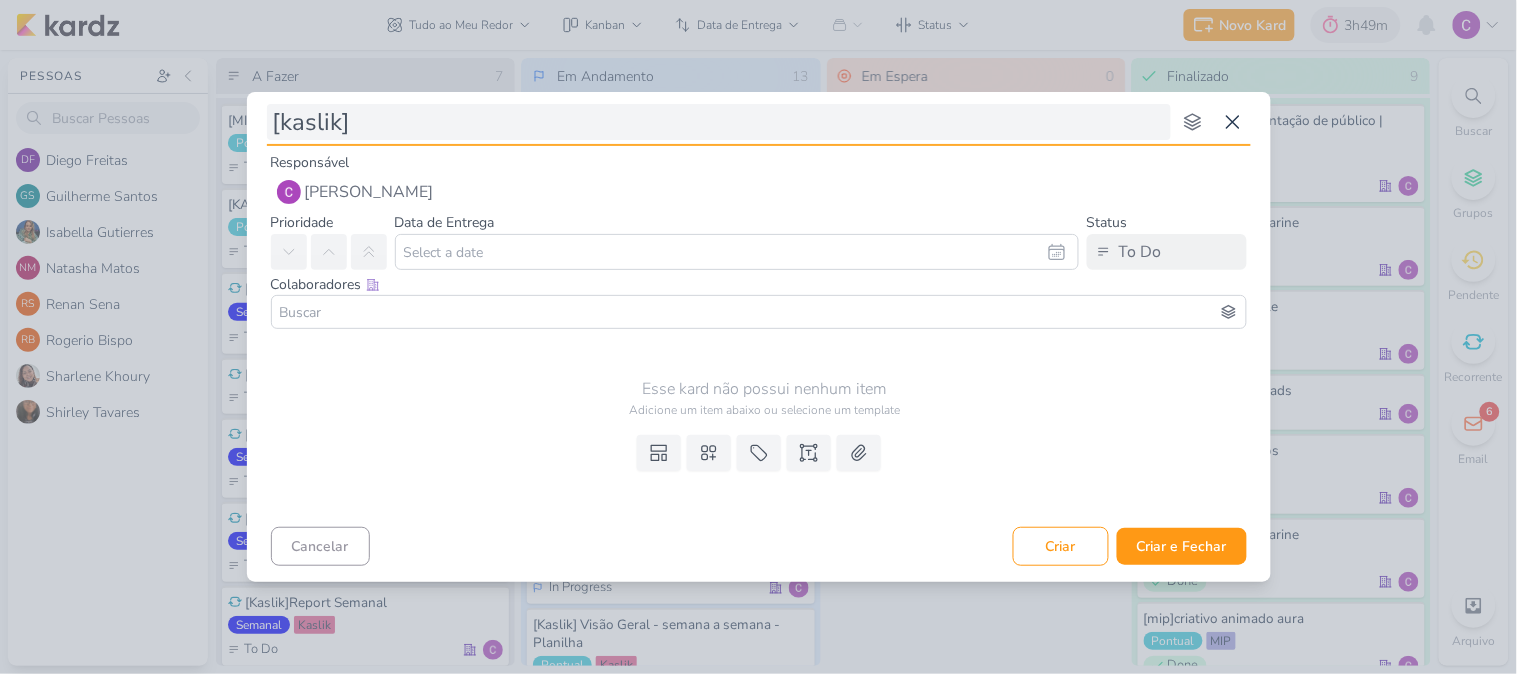 type 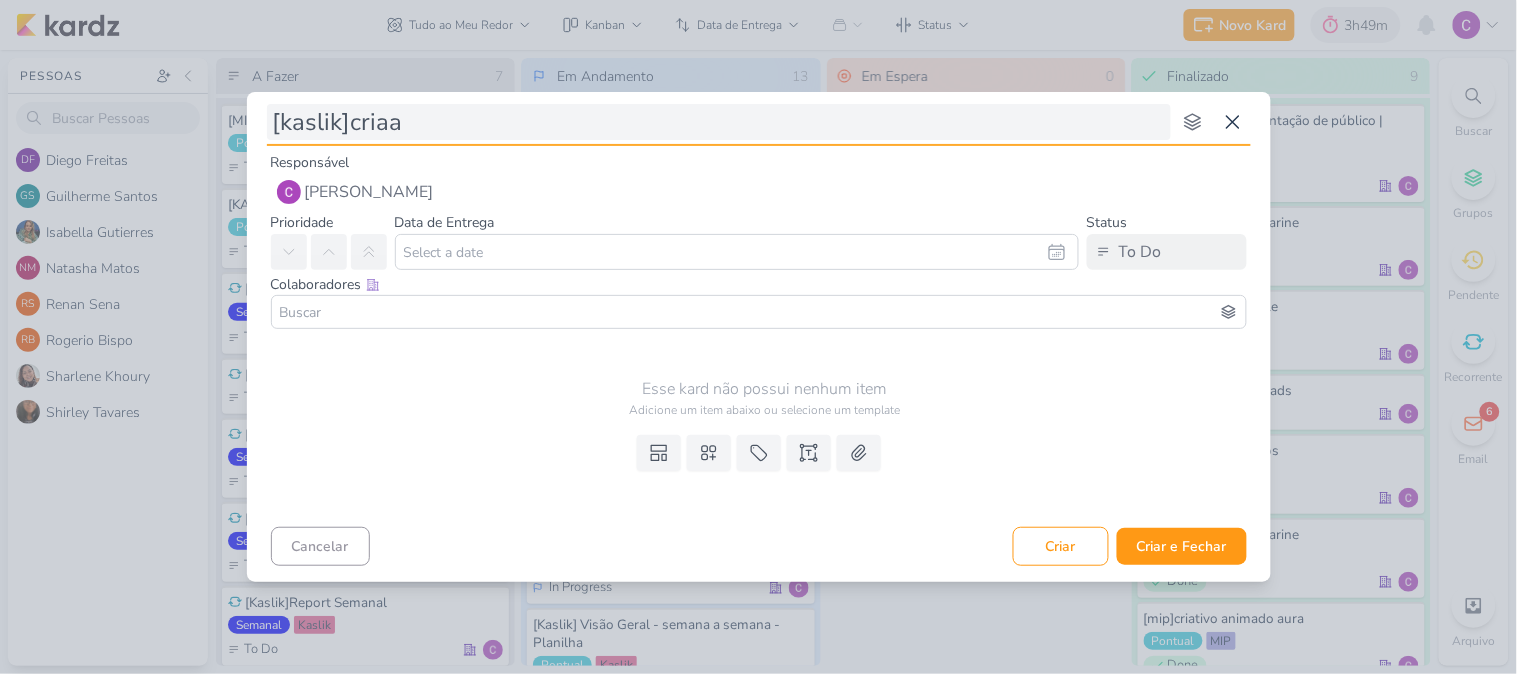 type on "[kaslik]criaaç" 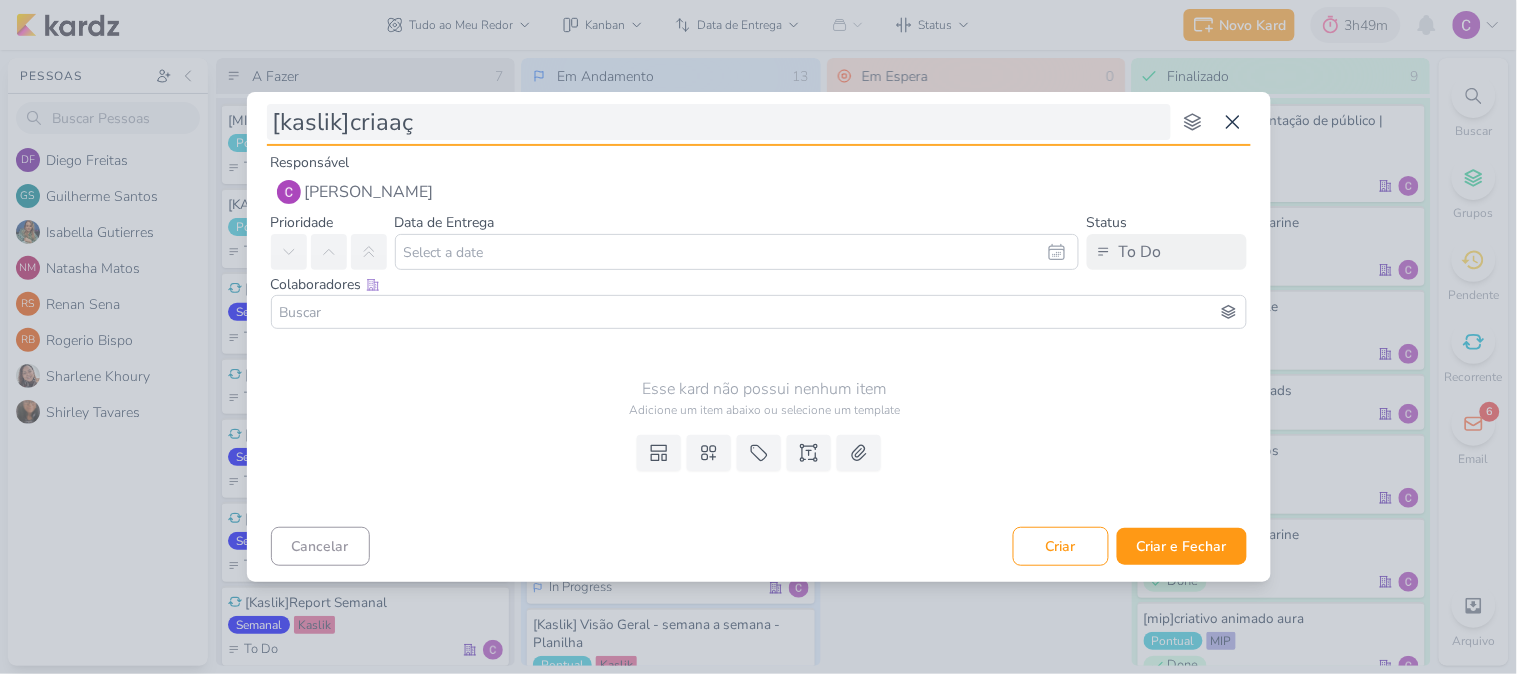 type 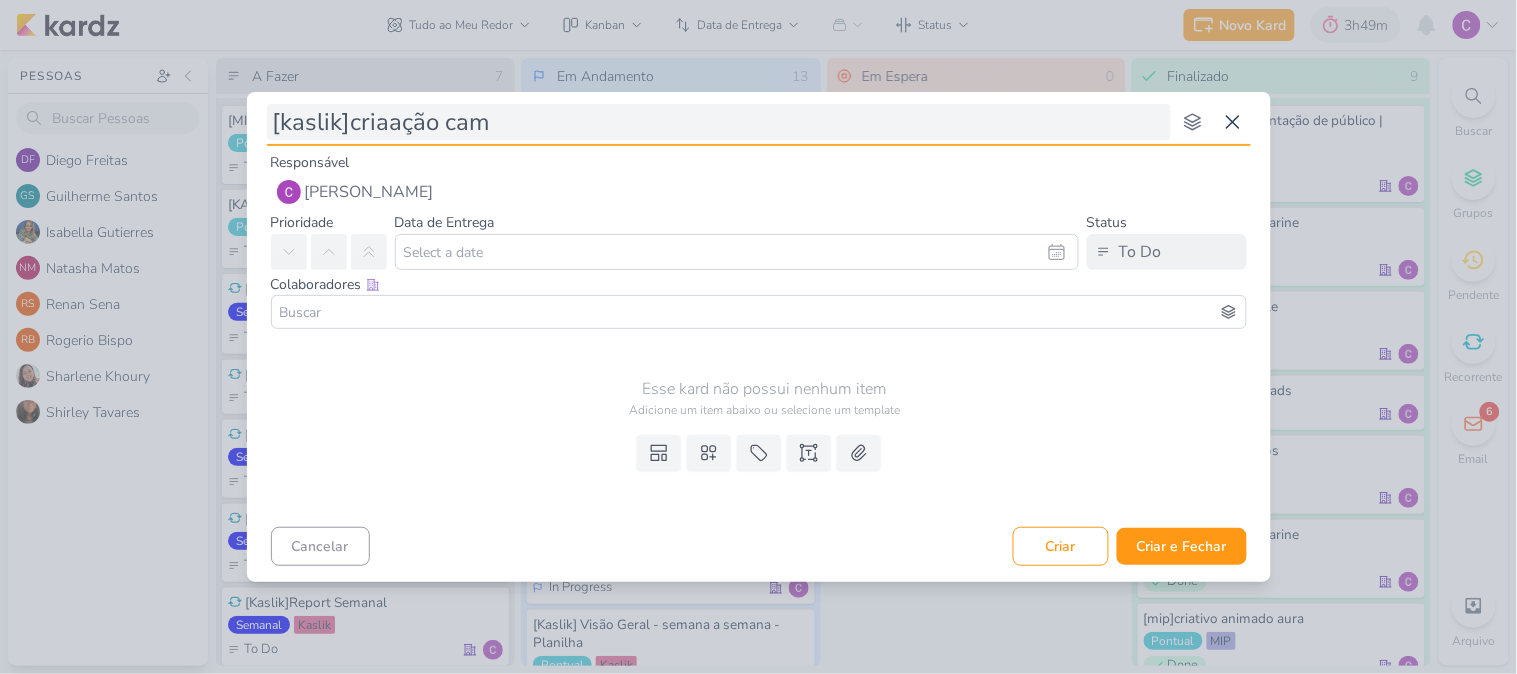 type on "[kaslik]criaação camp" 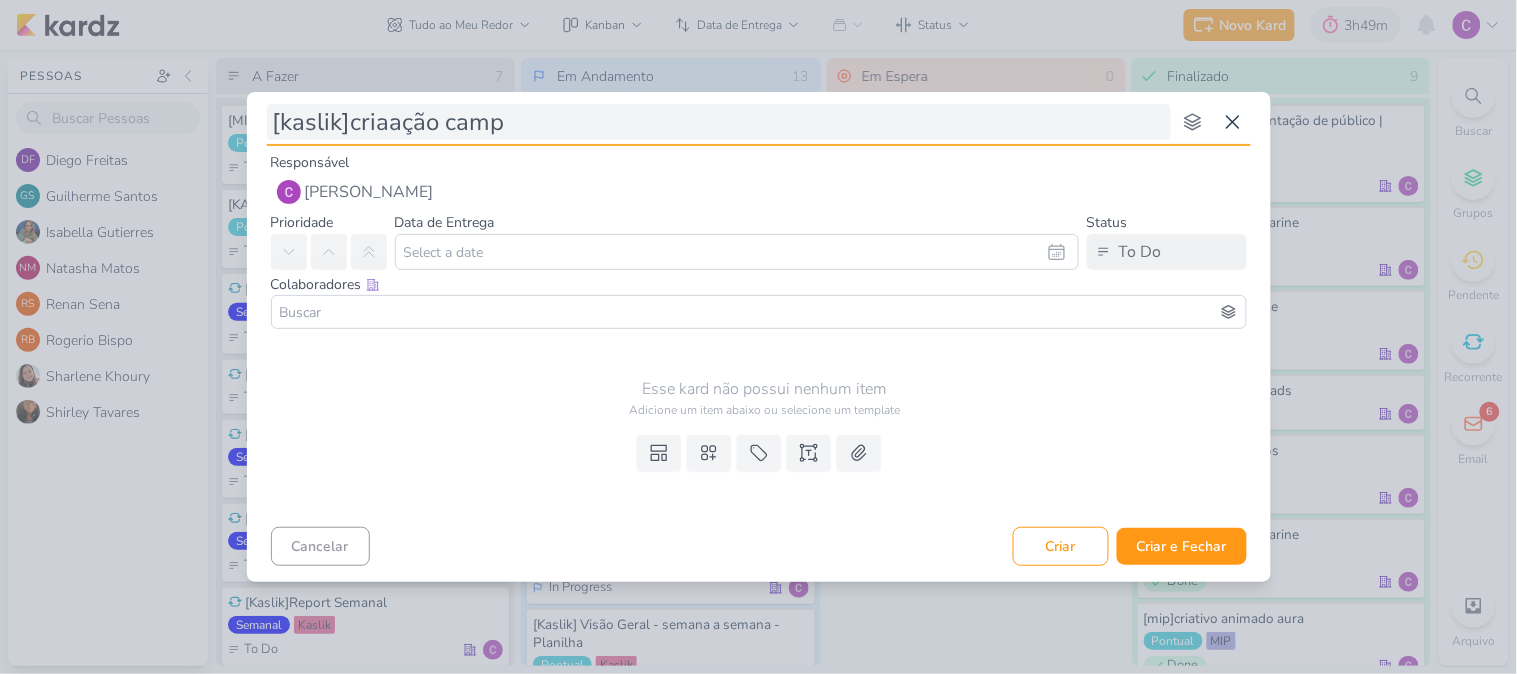 type 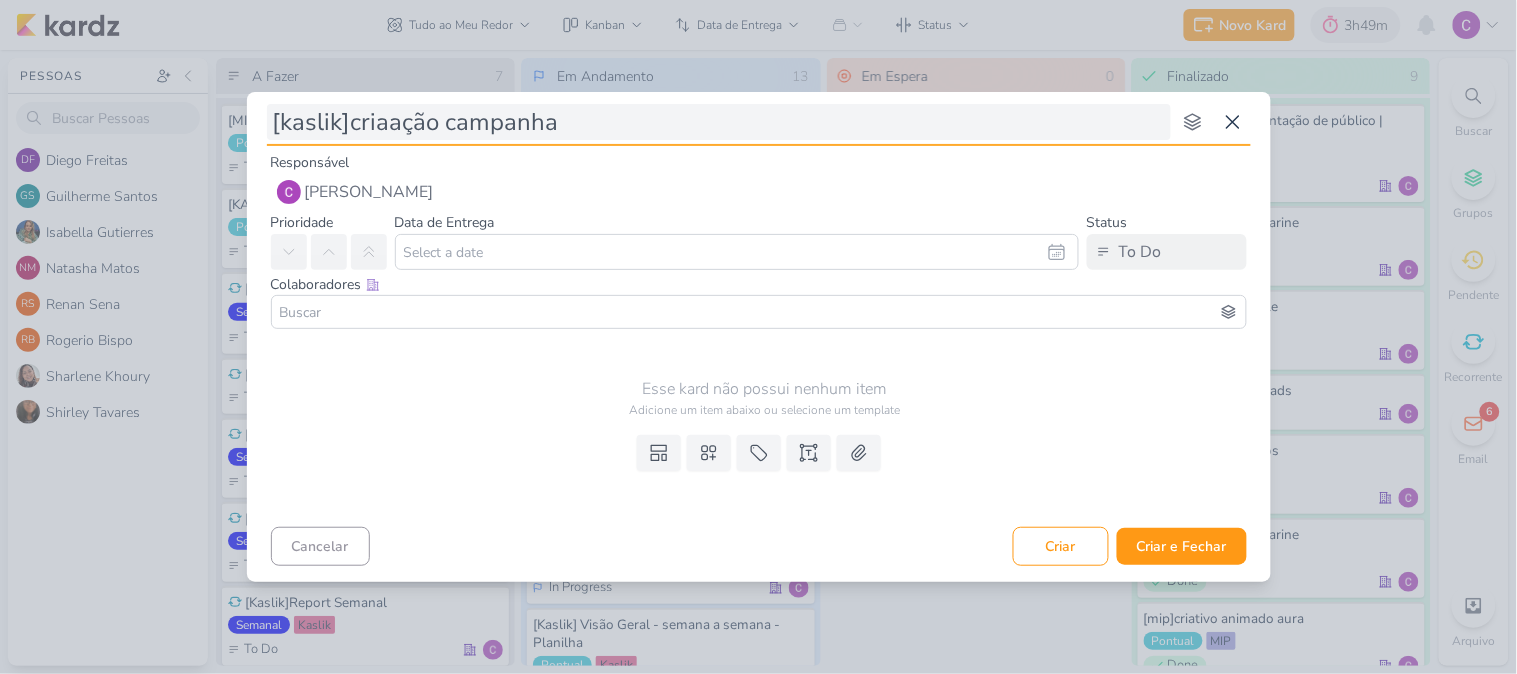 type on "[kaslik]criaação campanha" 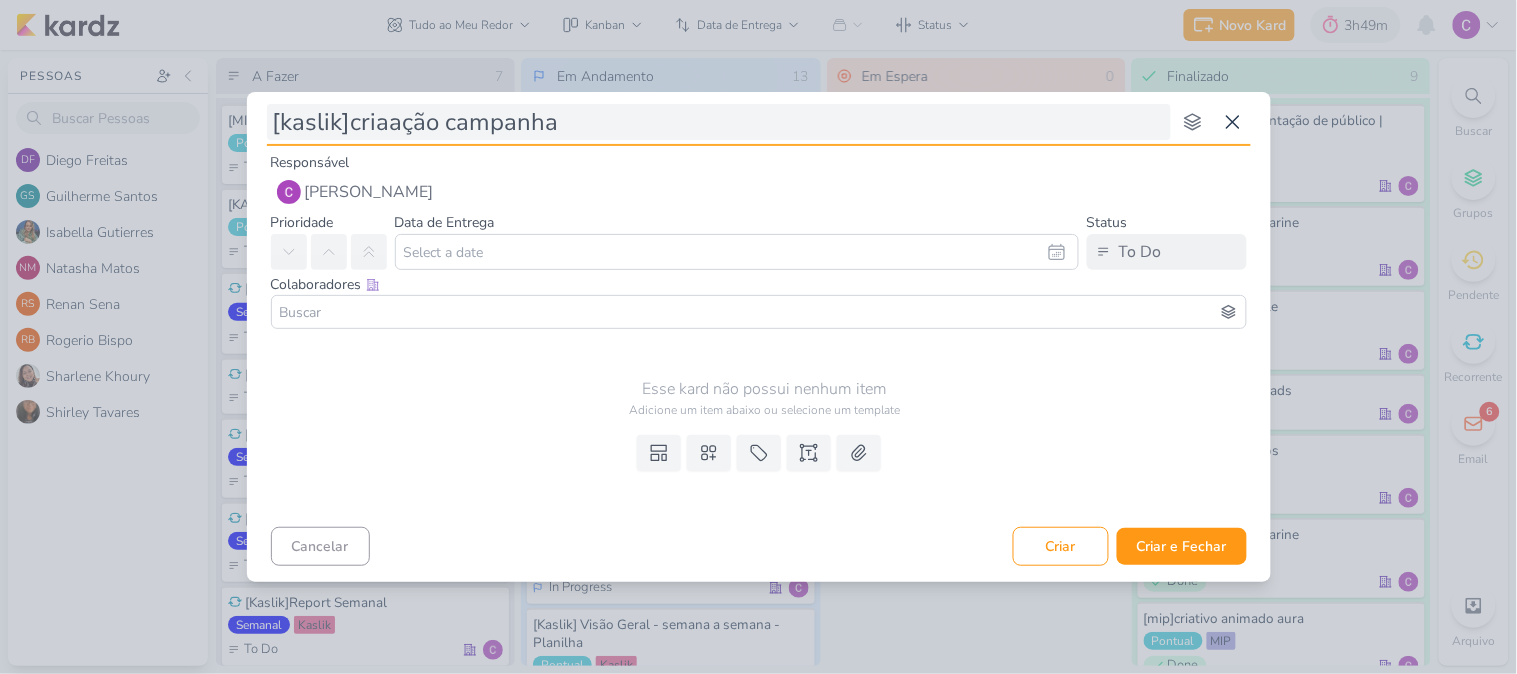 type 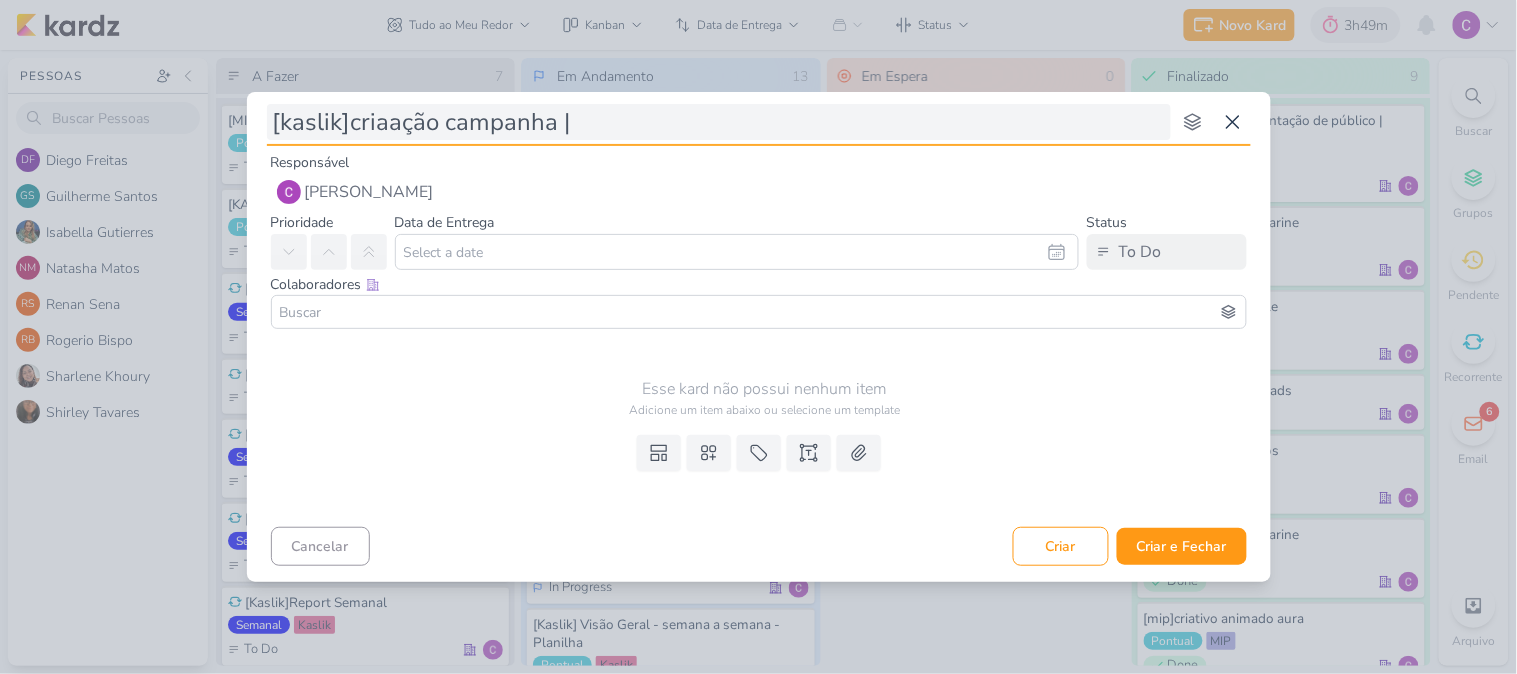 type on "[kaslik]criaação campanha |" 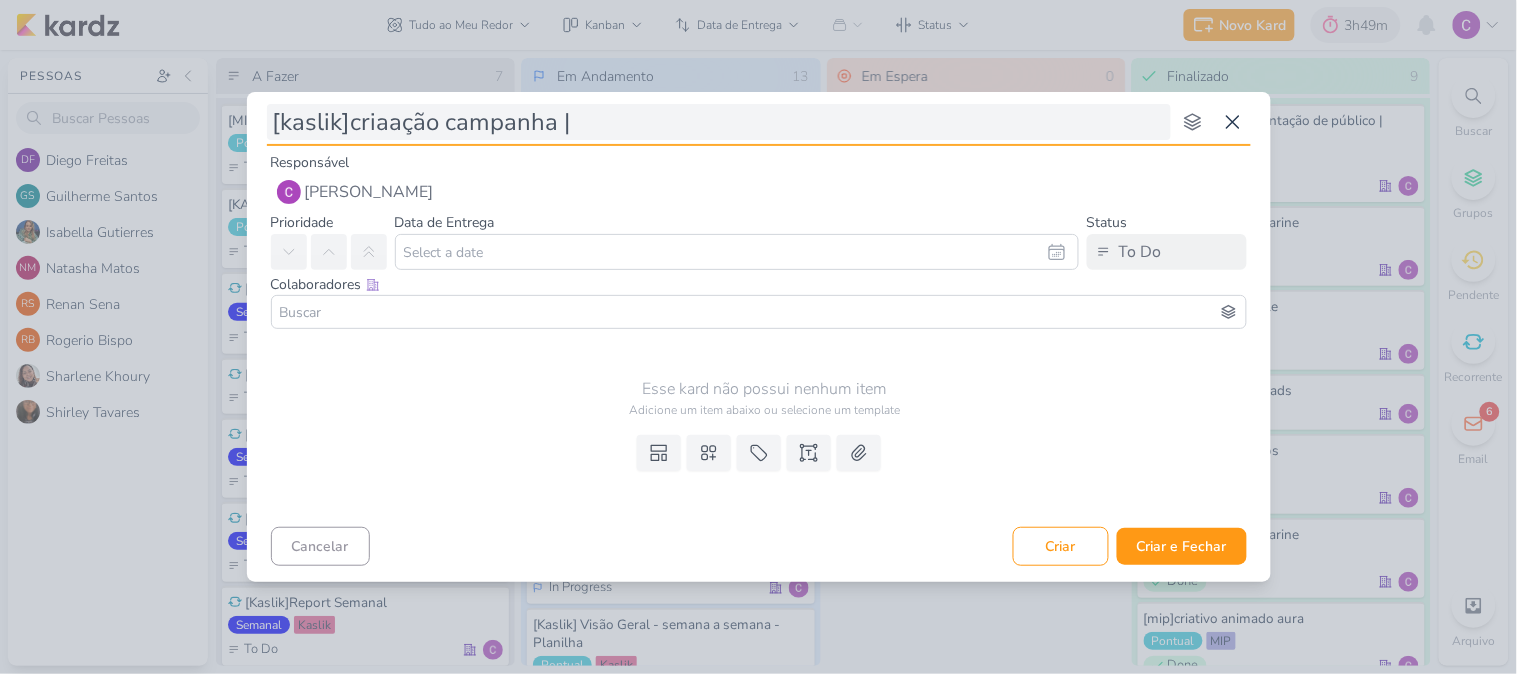 type on "[kaslik]criaação campanha | r" 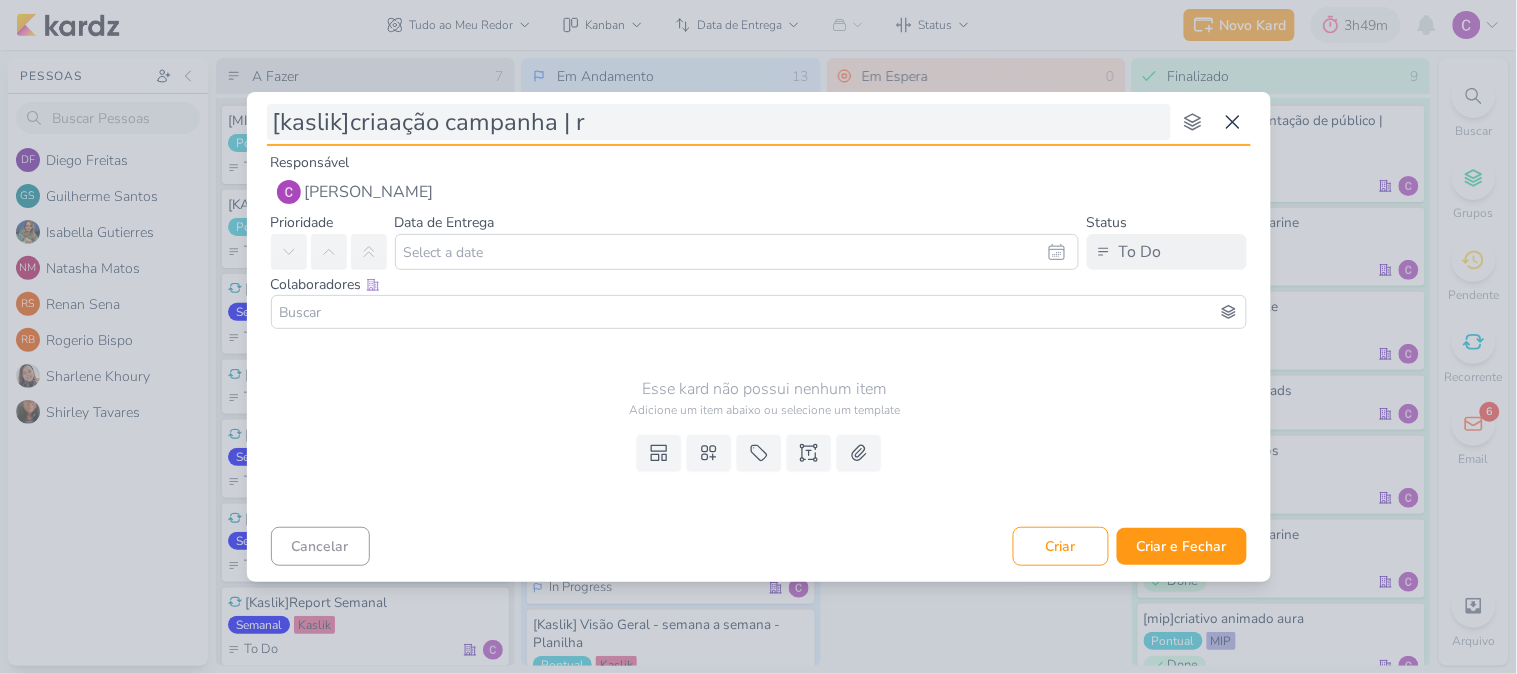 type 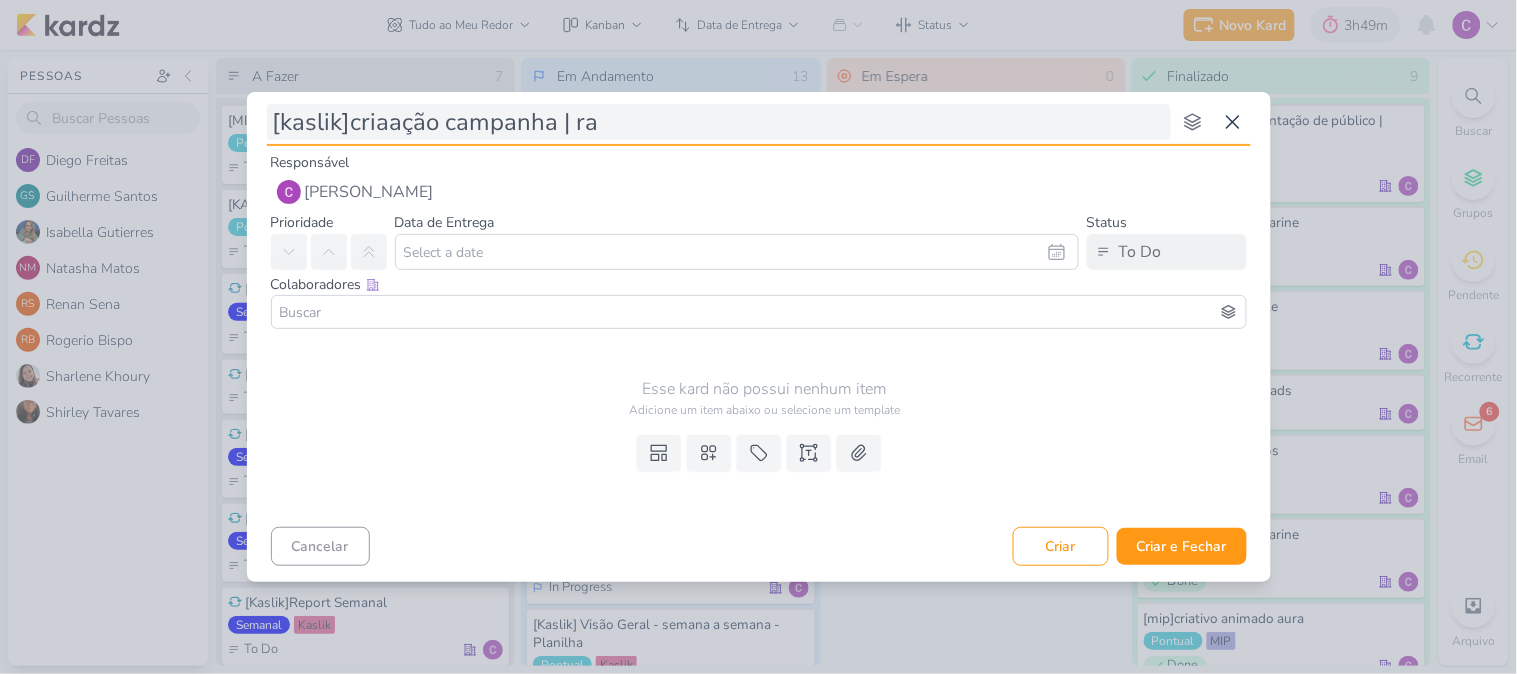type on "[kaslik]criaação campanha | raa" 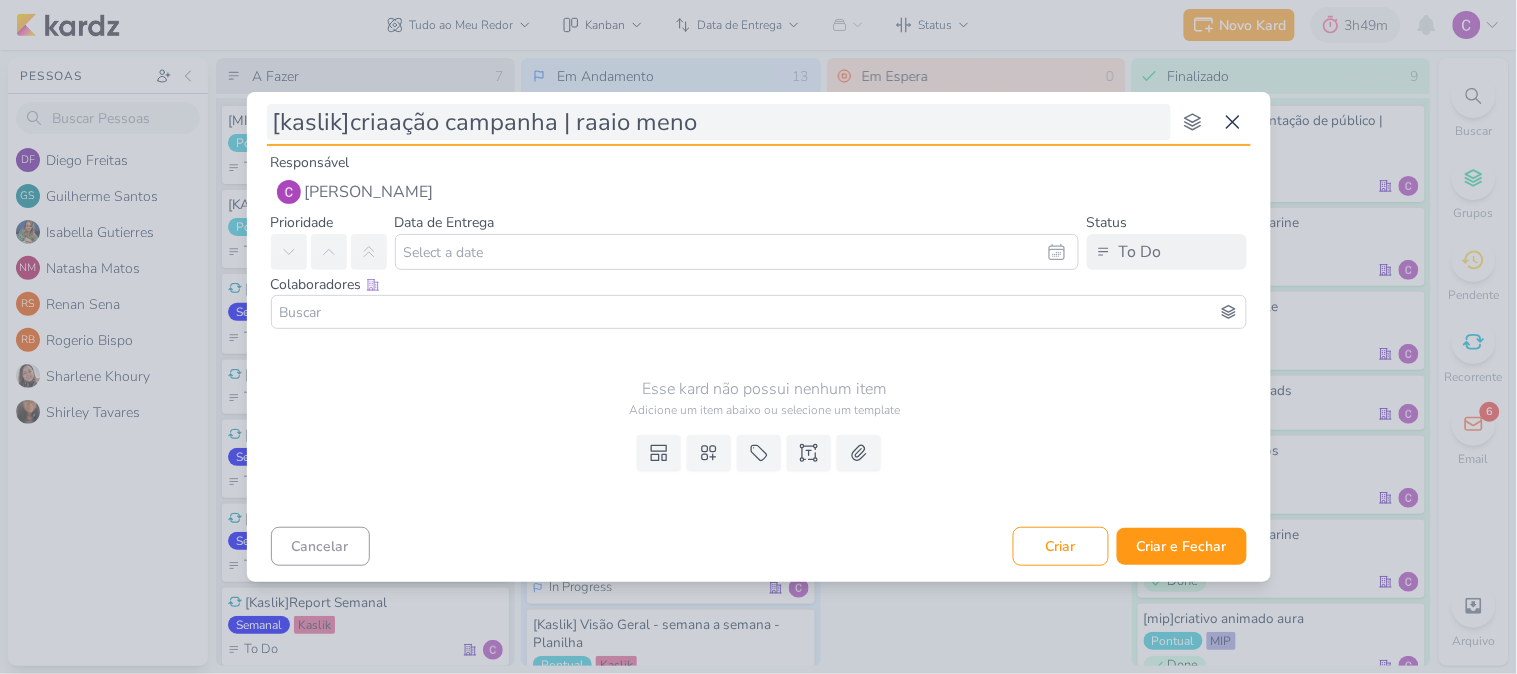 type on "[kaslik]criaação campanha | raaio menor" 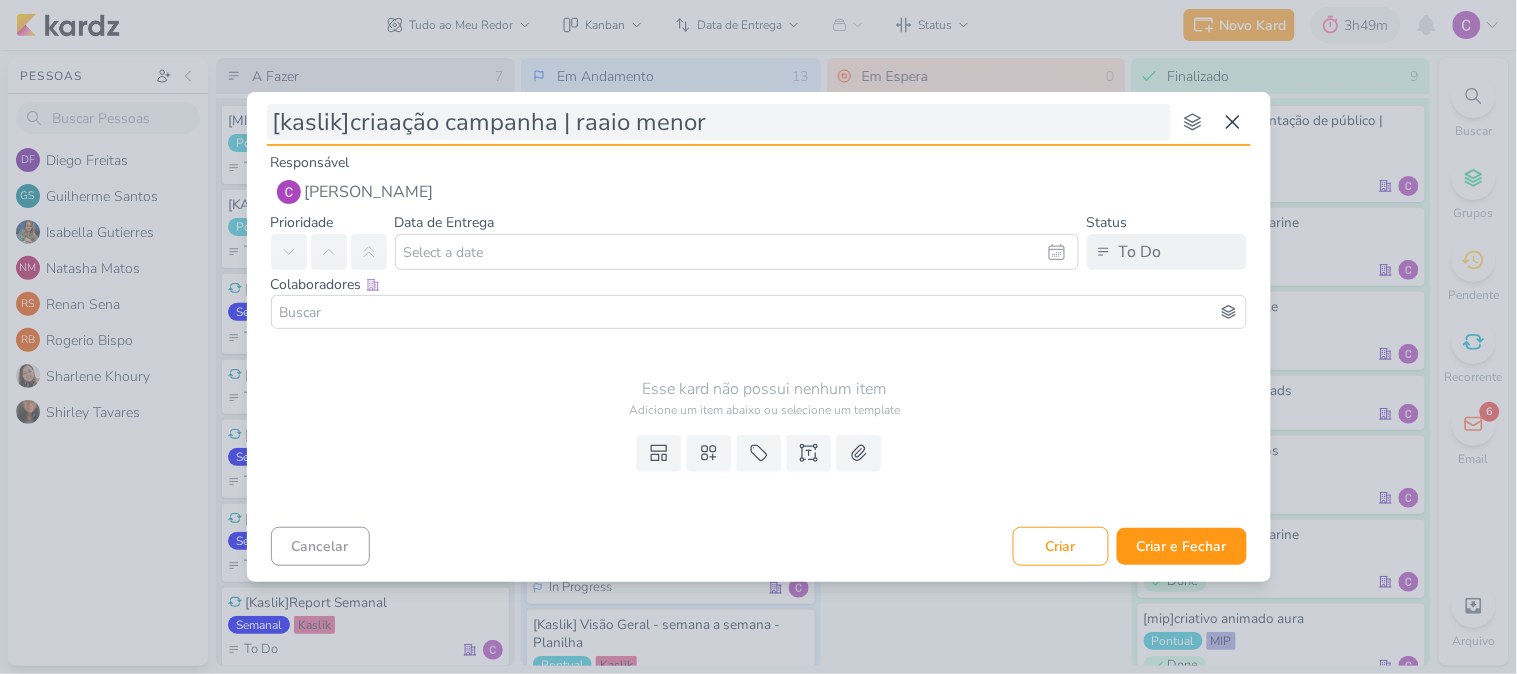 type 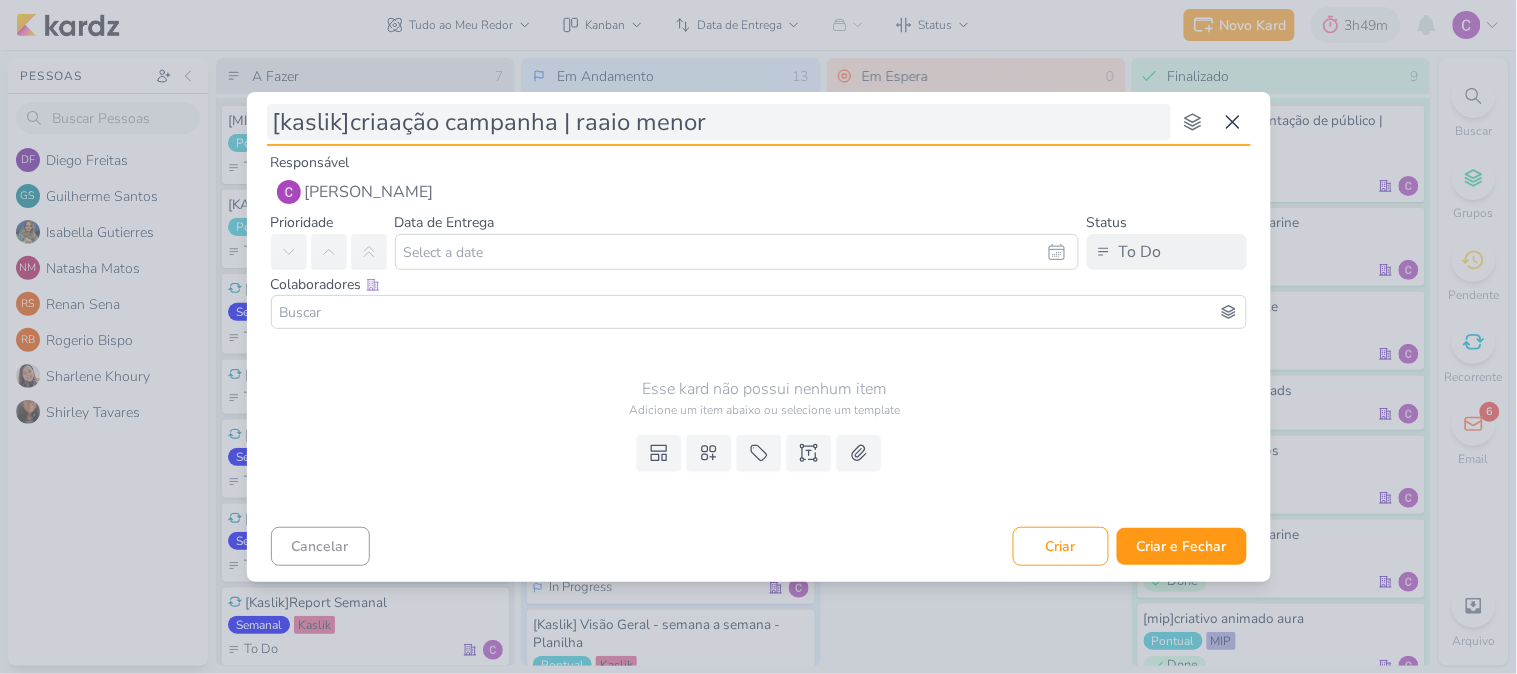 click on "[kaslik]criaação campanha | raaio menor" at bounding box center [719, 122] 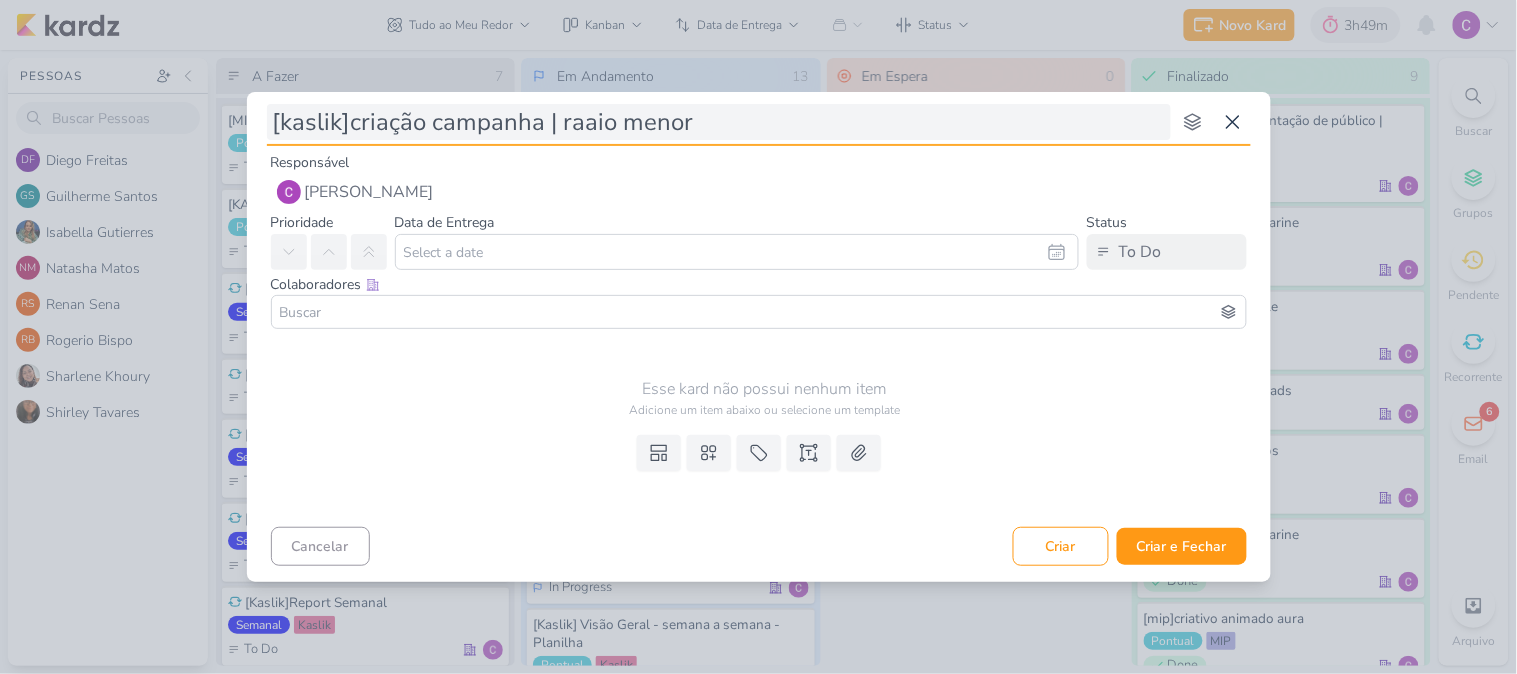 type 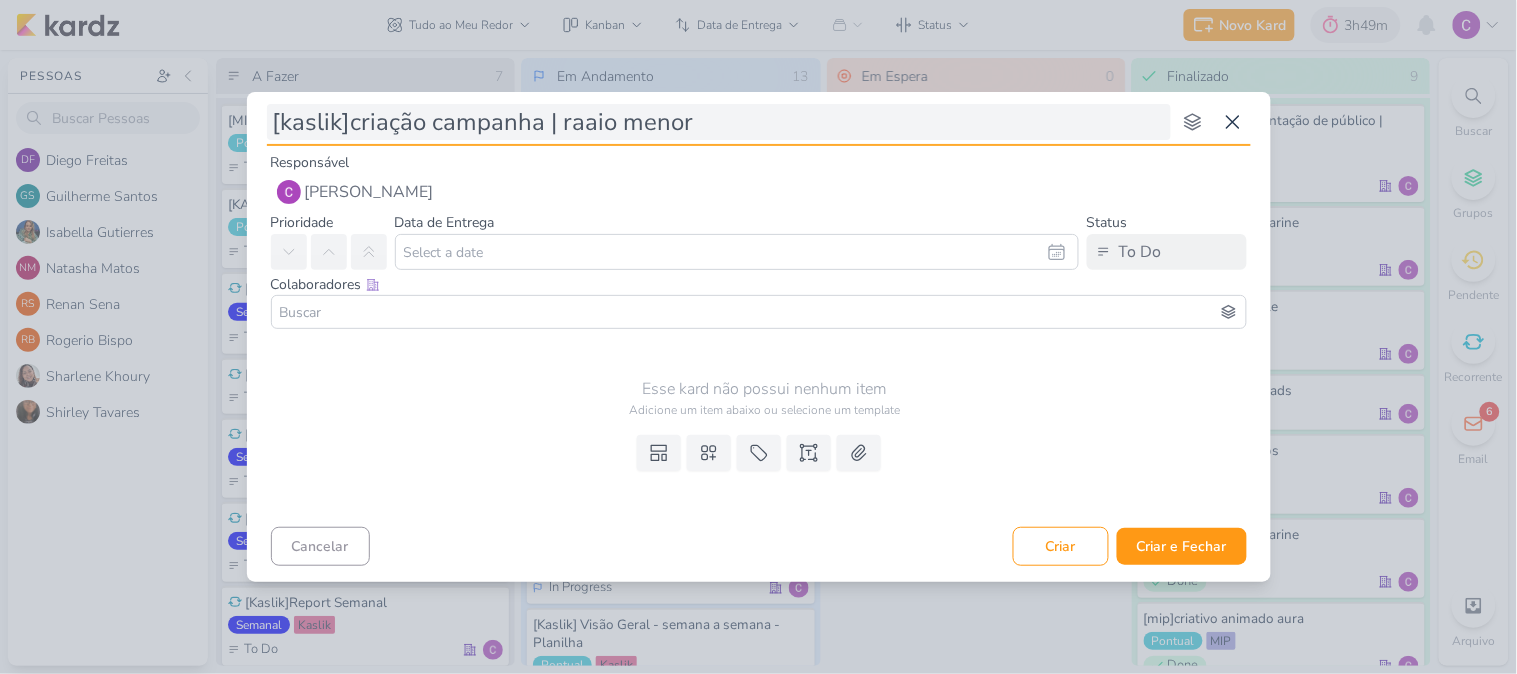 click on "[kaslik]criação campanha | raaio menor" at bounding box center [719, 122] 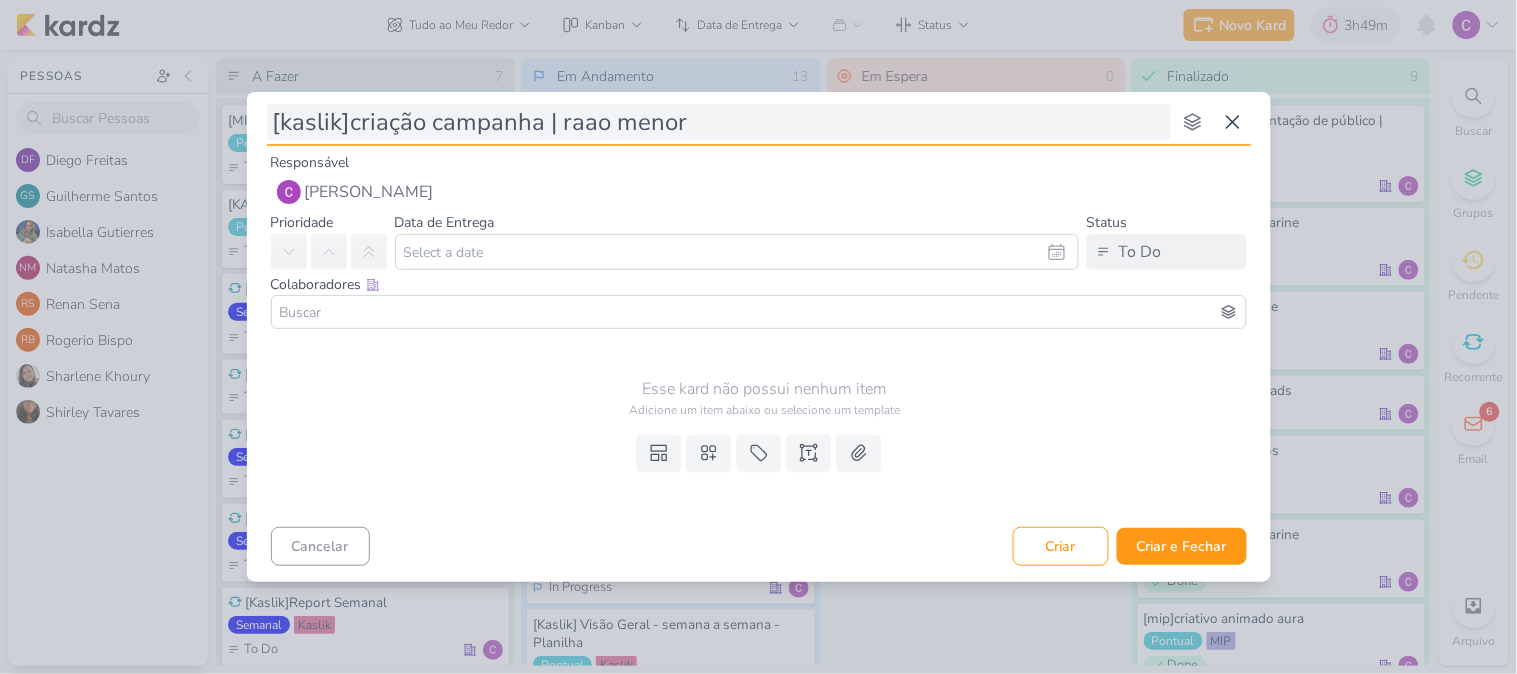 type 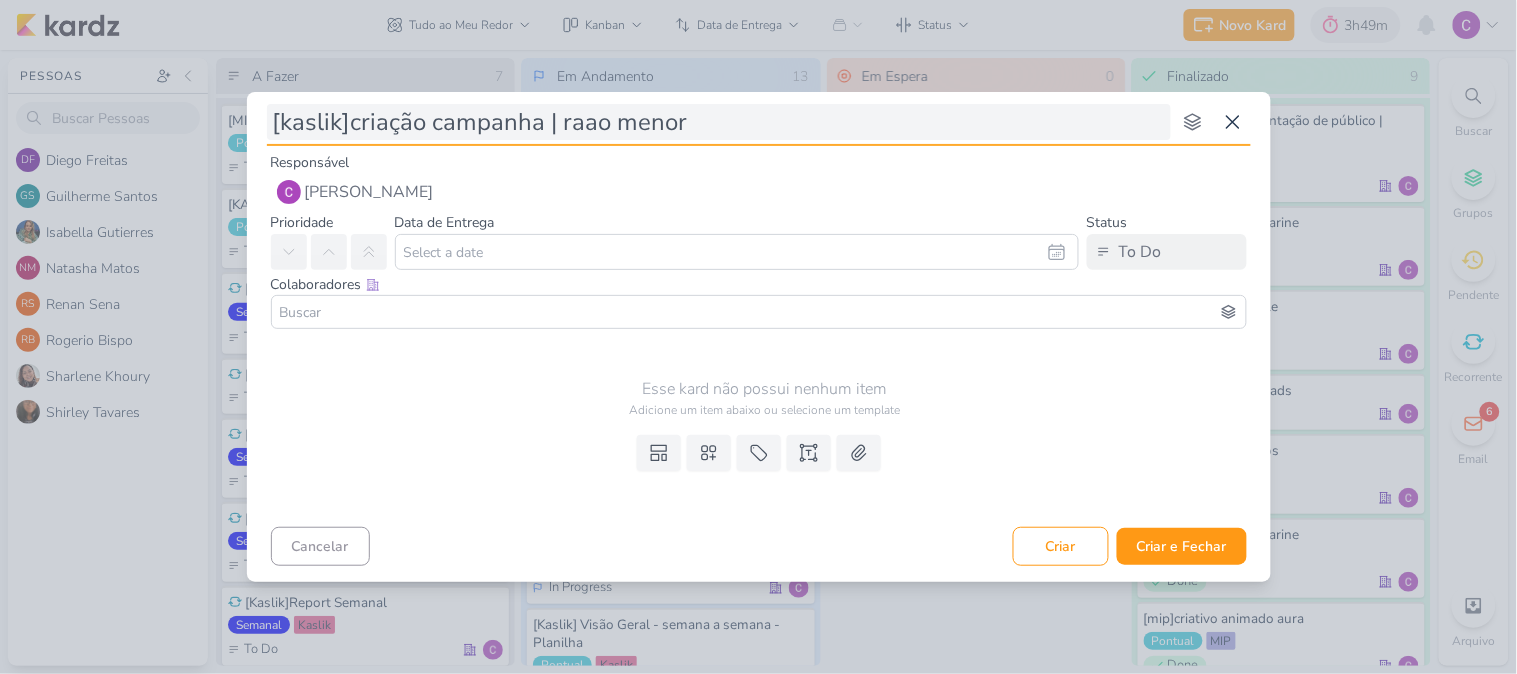 type on "[kaslik]criação campanha | rao menor" 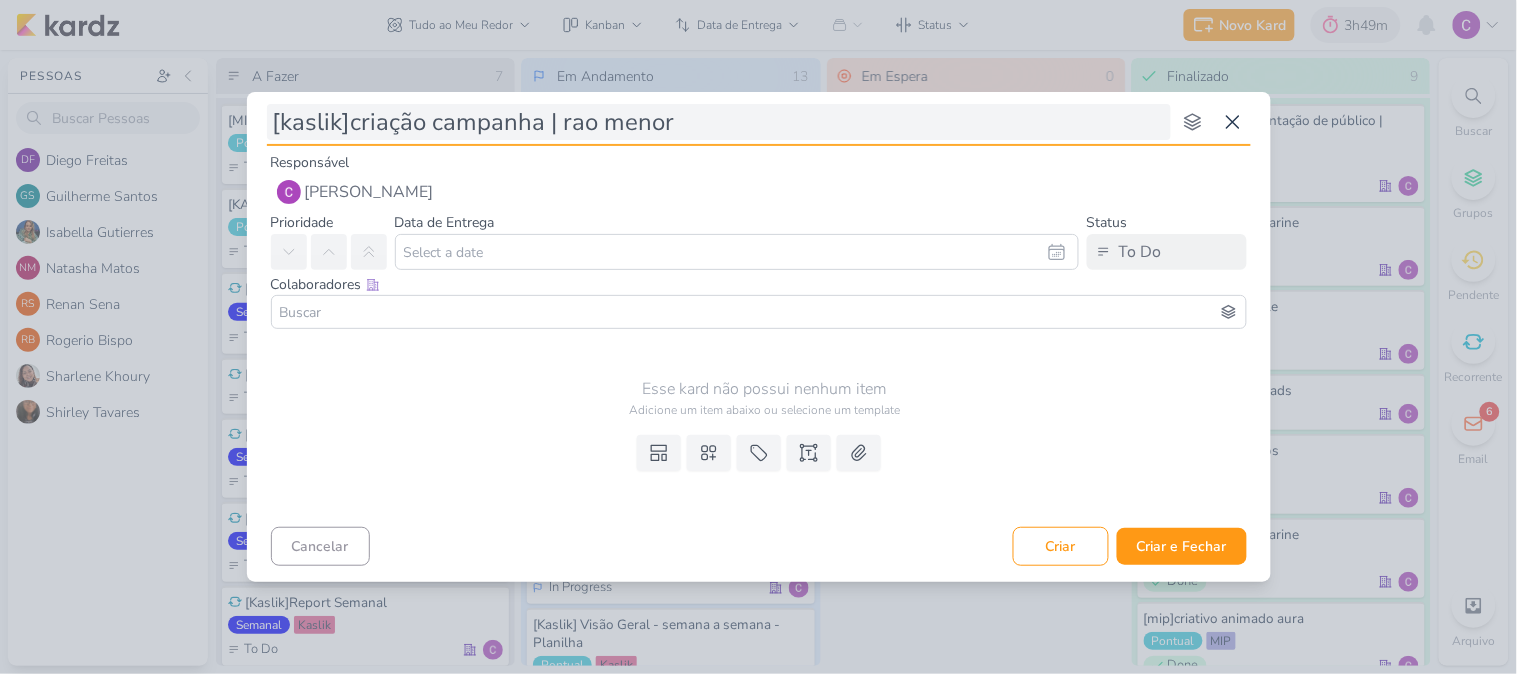 type 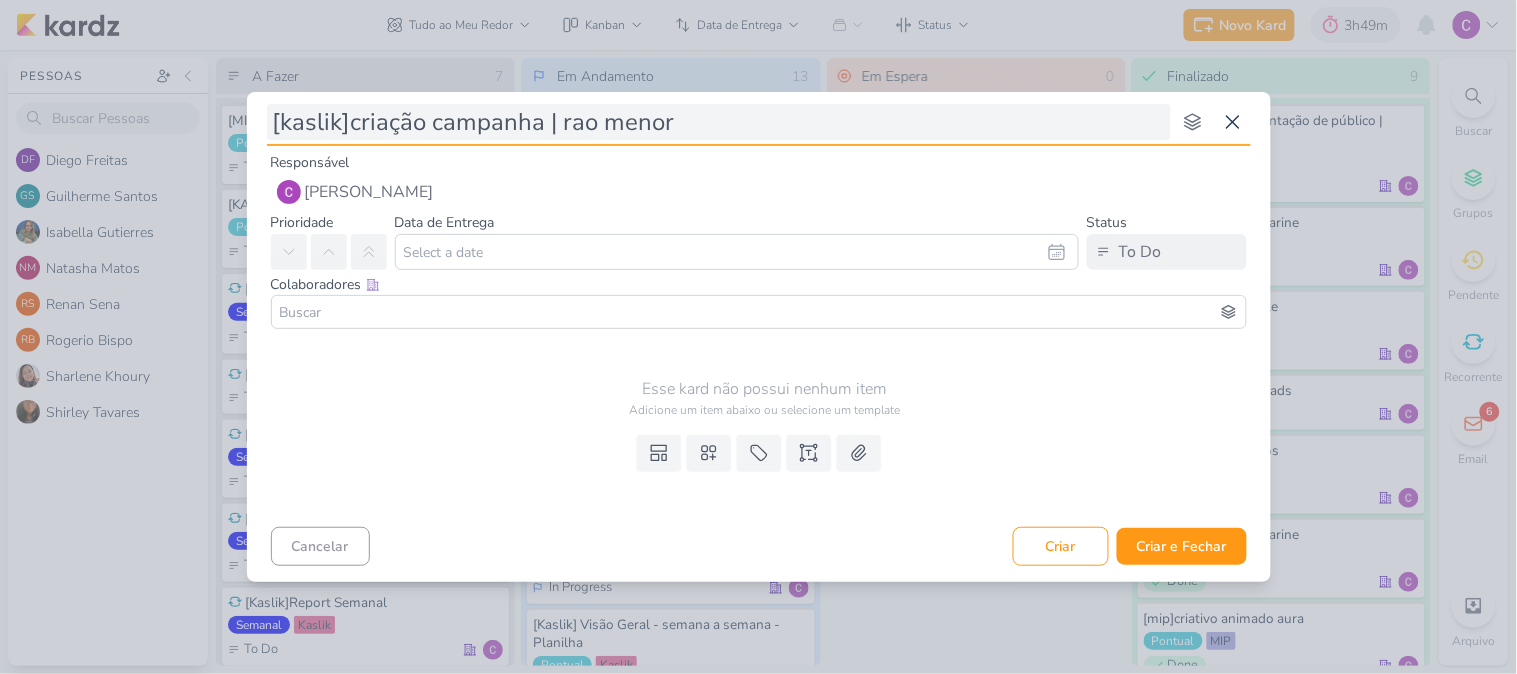 type on "[kaslik]criação campanha | raio menor" 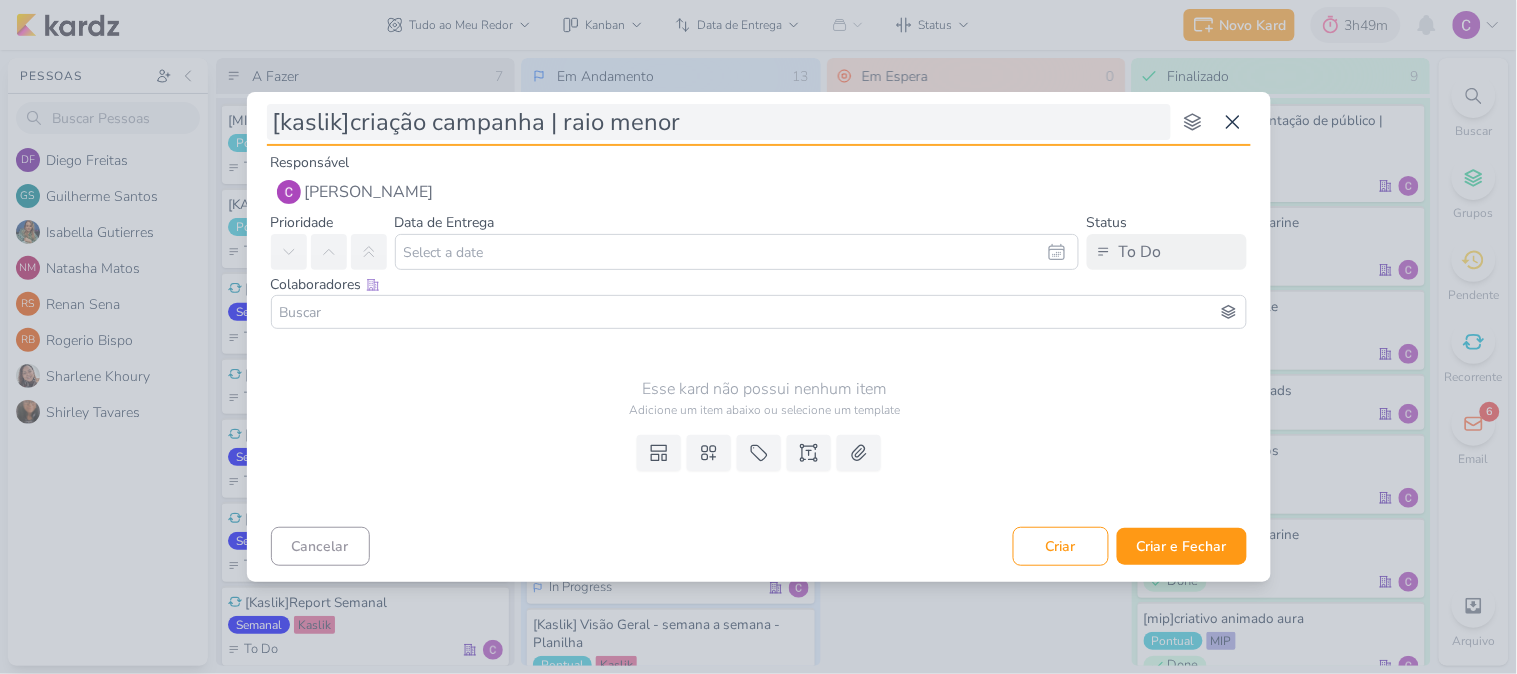 type 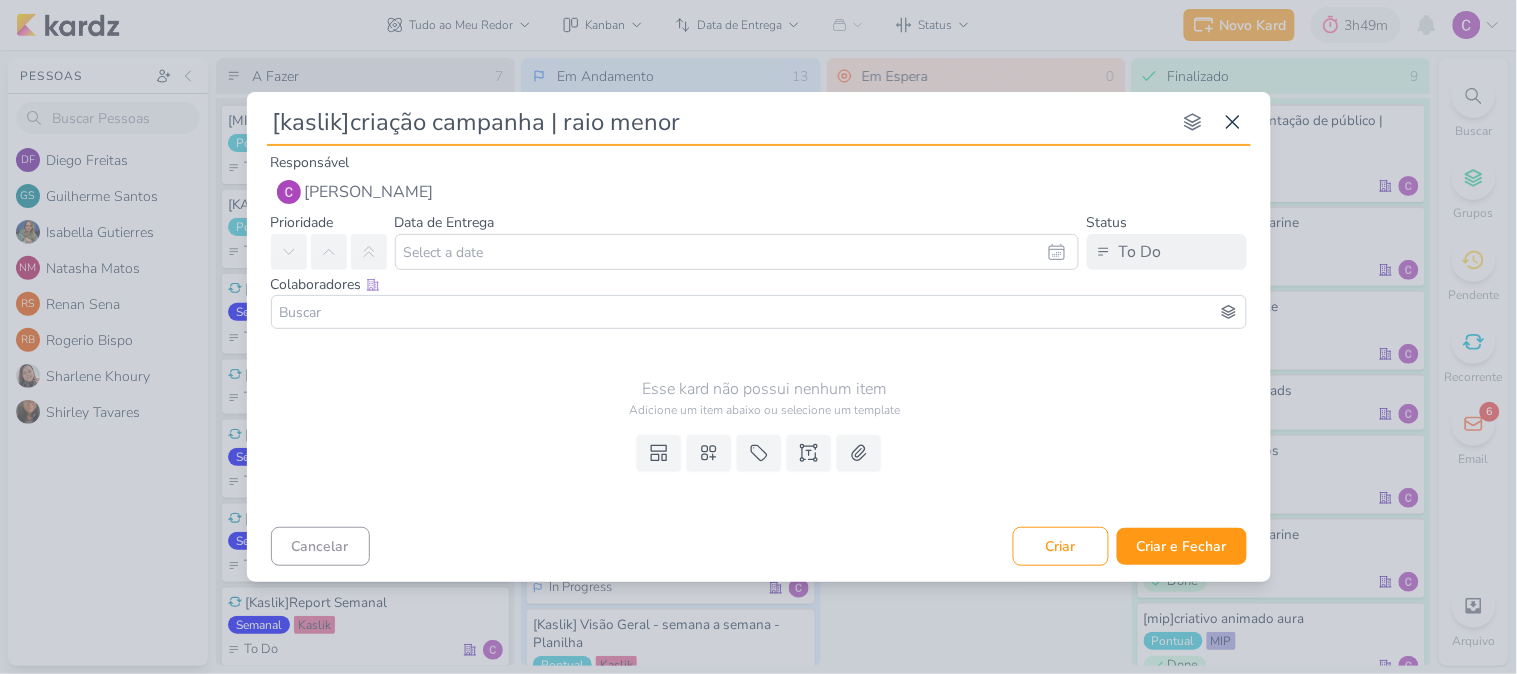 type on "[kaslik]criação campanha | raio menor" 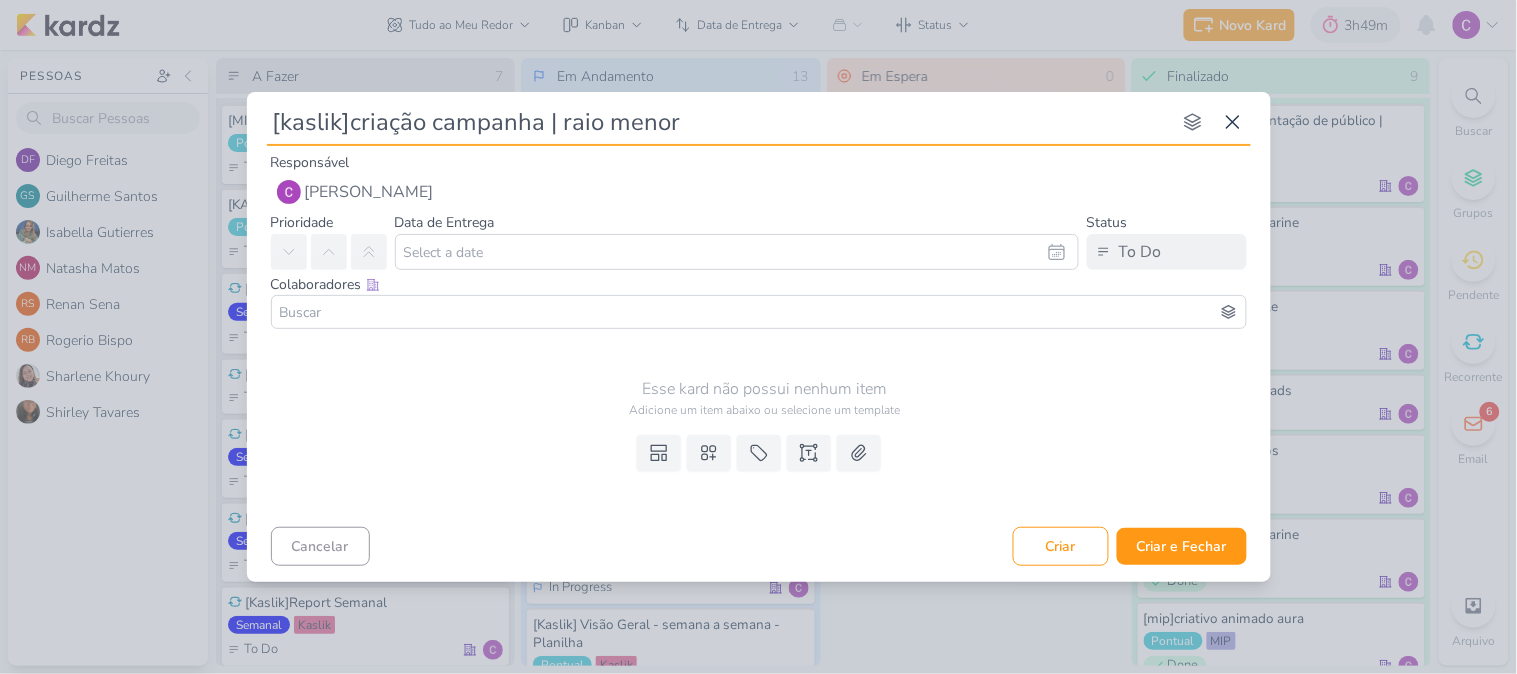 click on "Colaboradores
Este kard pode ser visível a usuários da sua organização
Este kard é privado à colaboradores imediatos
Nenhum contato encontrado
create new contact
Novo Contato
Email" at bounding box center (759, 303) 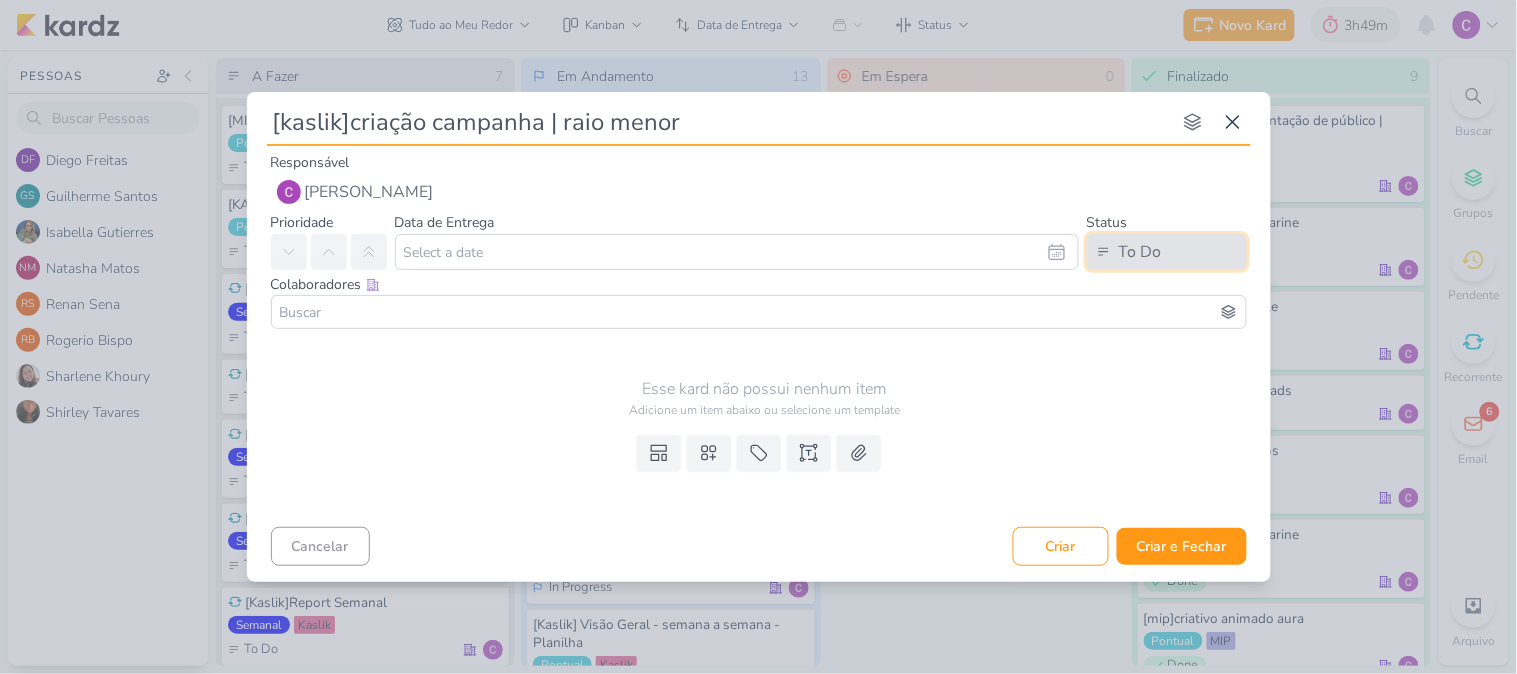 click on "To Do" at bounding box center [1167, 252] 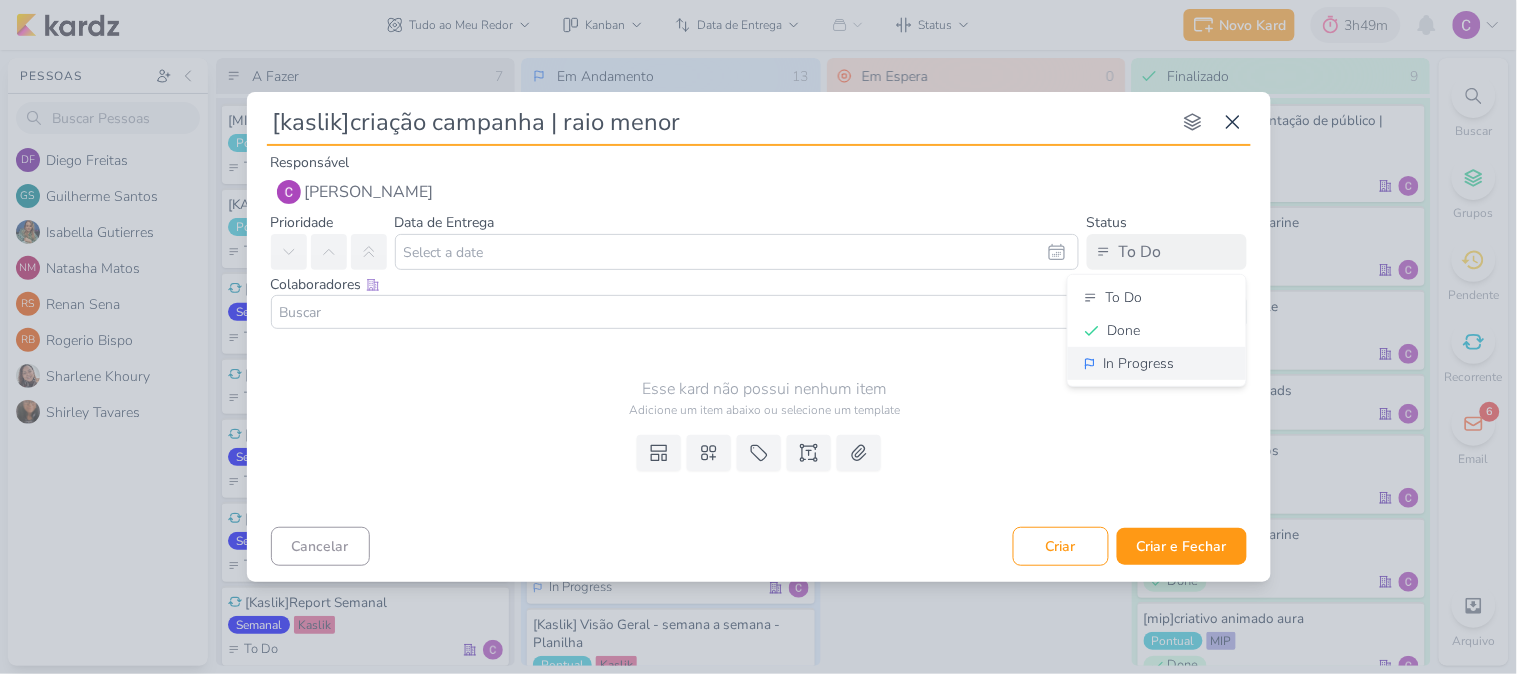 click on "In Progress" at bounding box center (1139, 363) 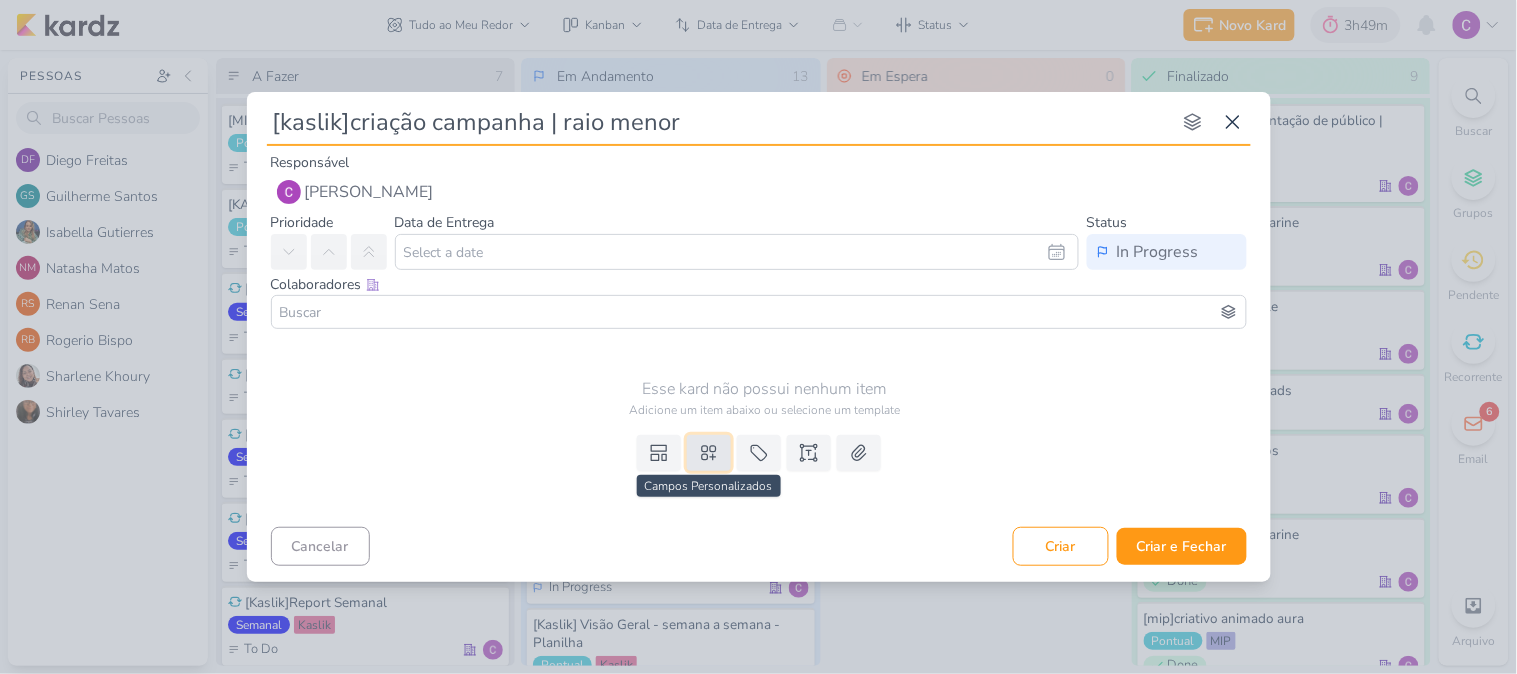 click at bounding box center [709, 453] 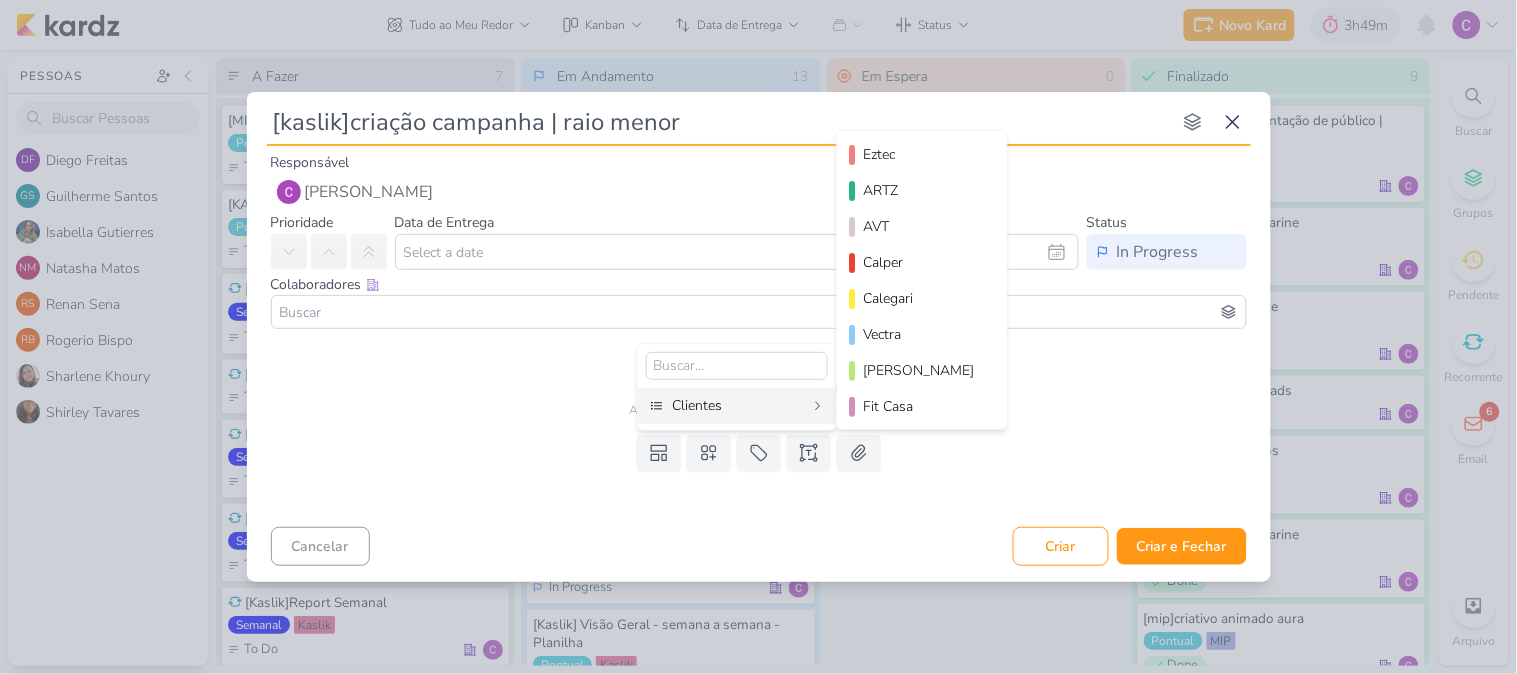 click on "Clientes" at bounding box center (737, 406) 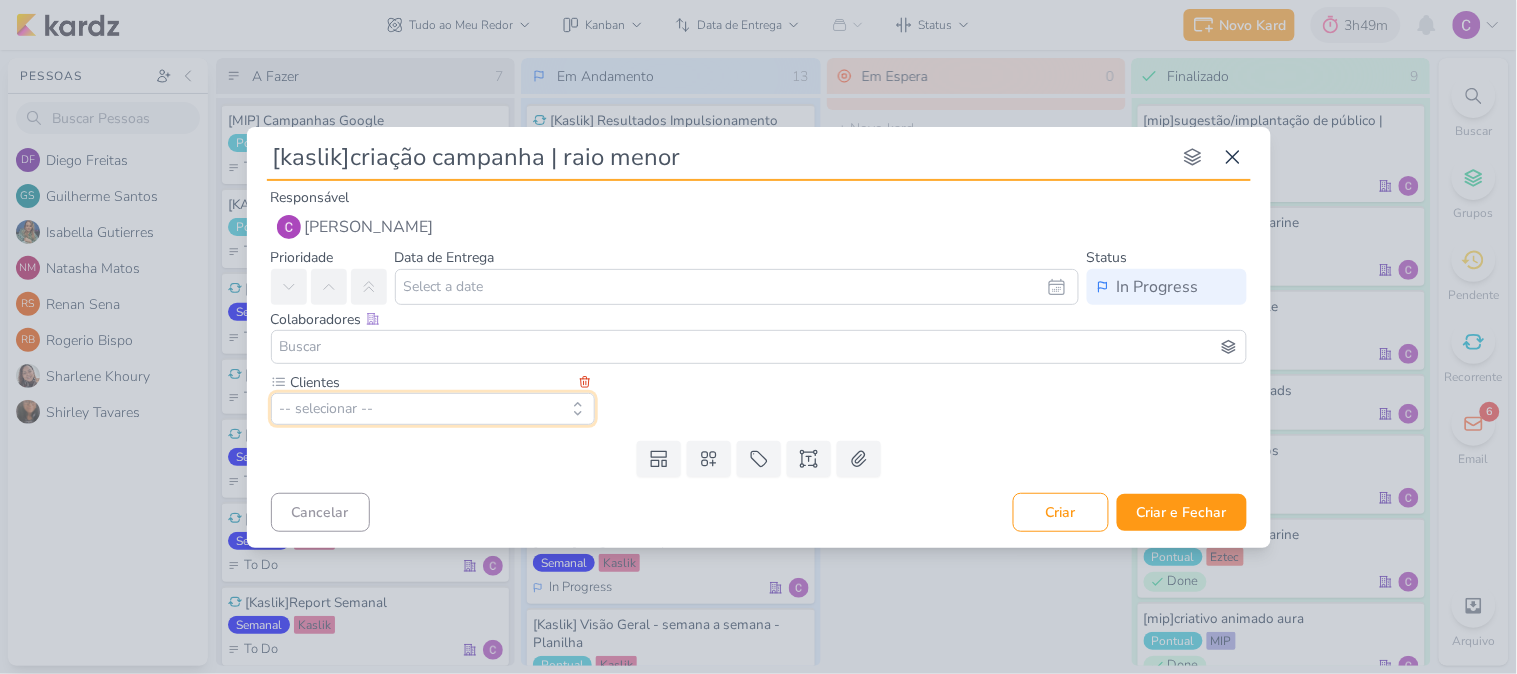 click on "-- selecionar --" at bounding box center (433, 409) 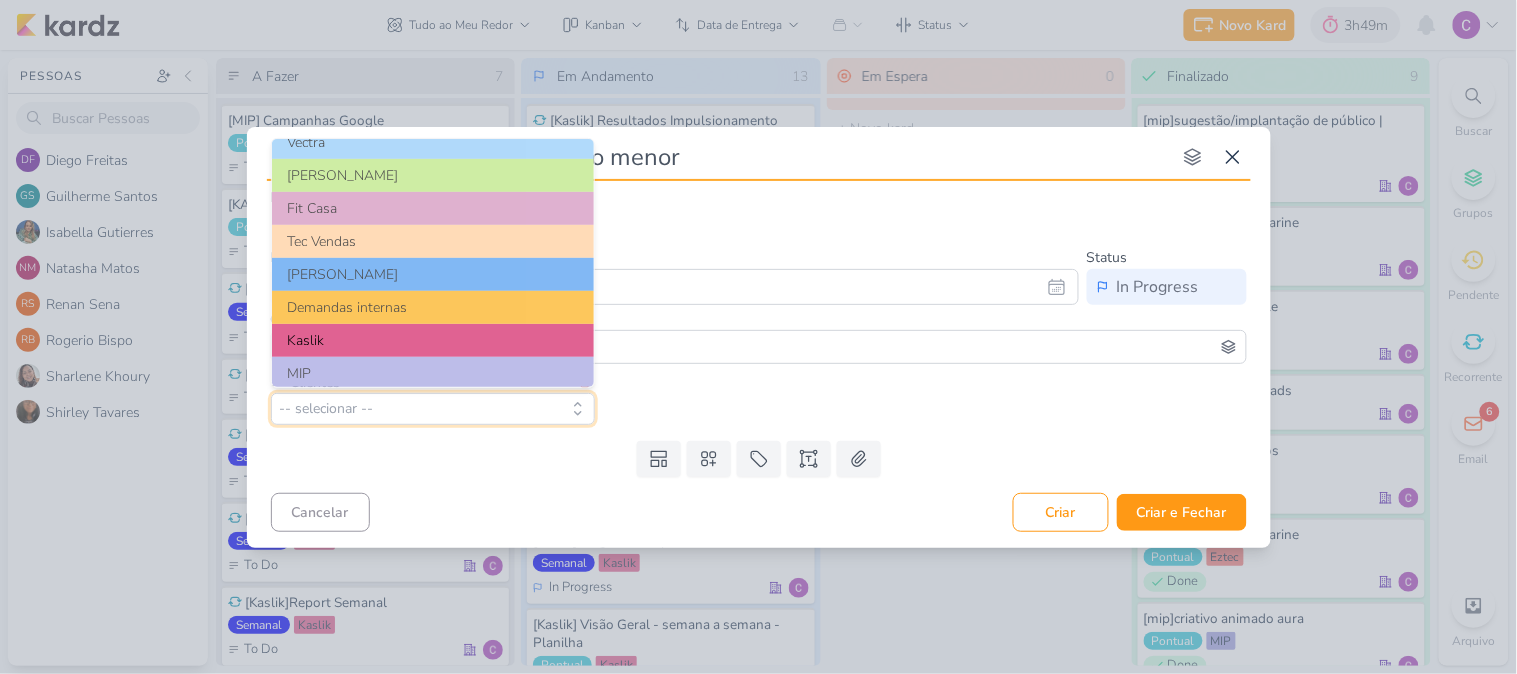 scroll, scrollTop: 324, scrollLeft: 0, axis: vertical 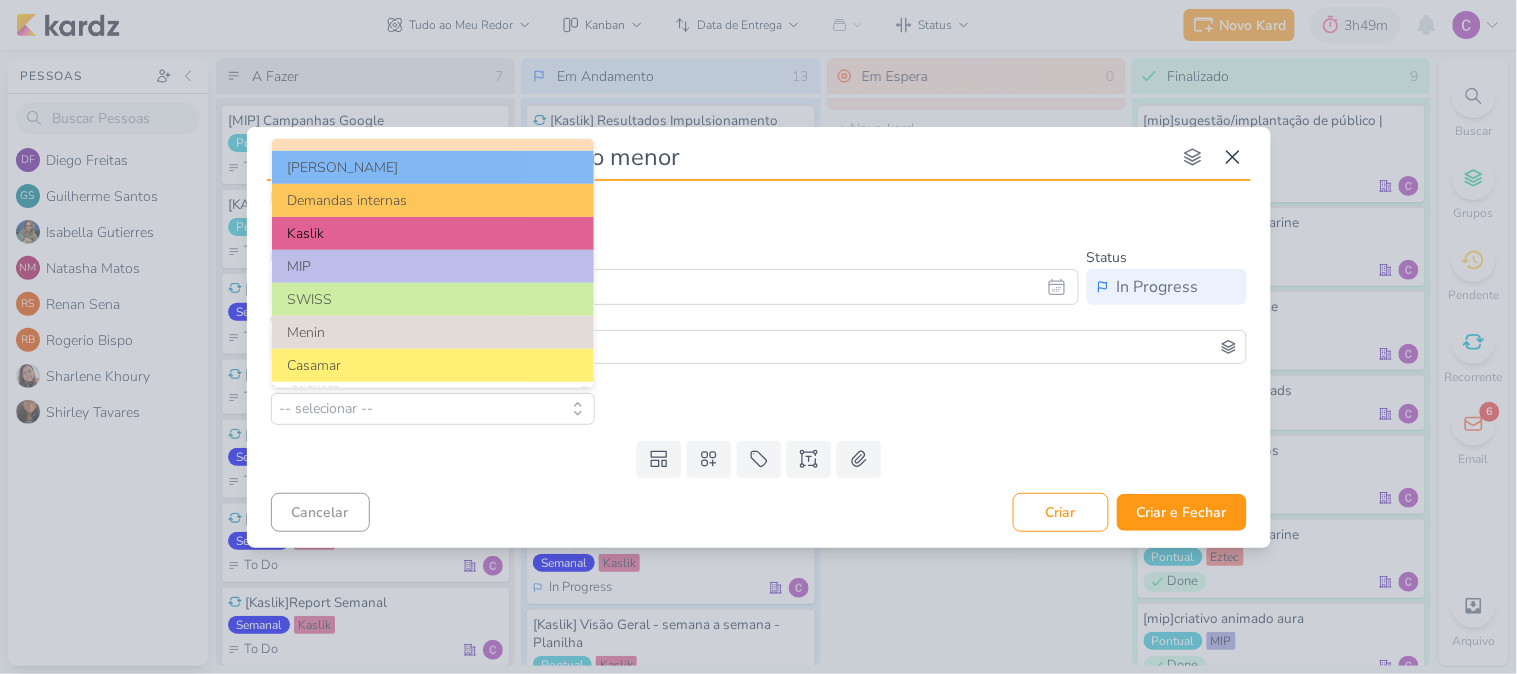 click on "Kaslik" at bounding box center [433, 233] 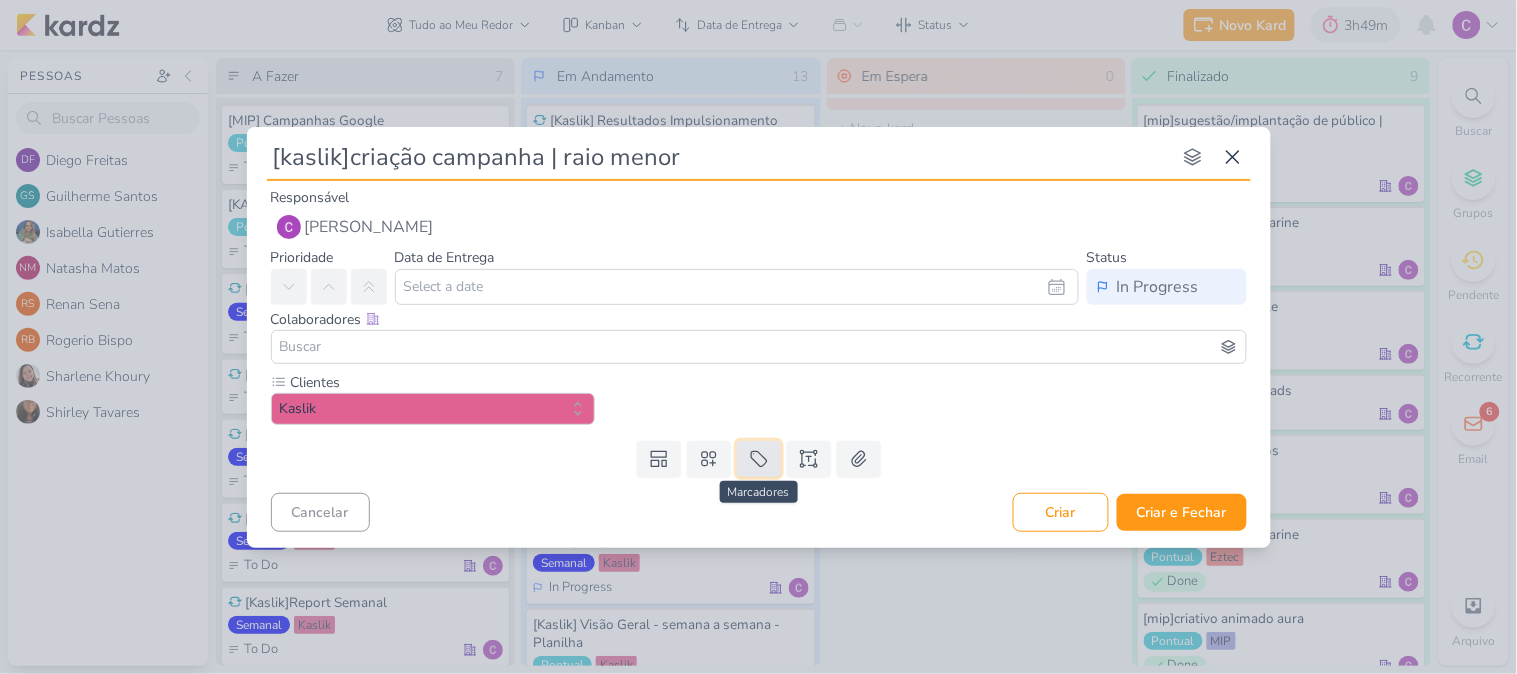 click 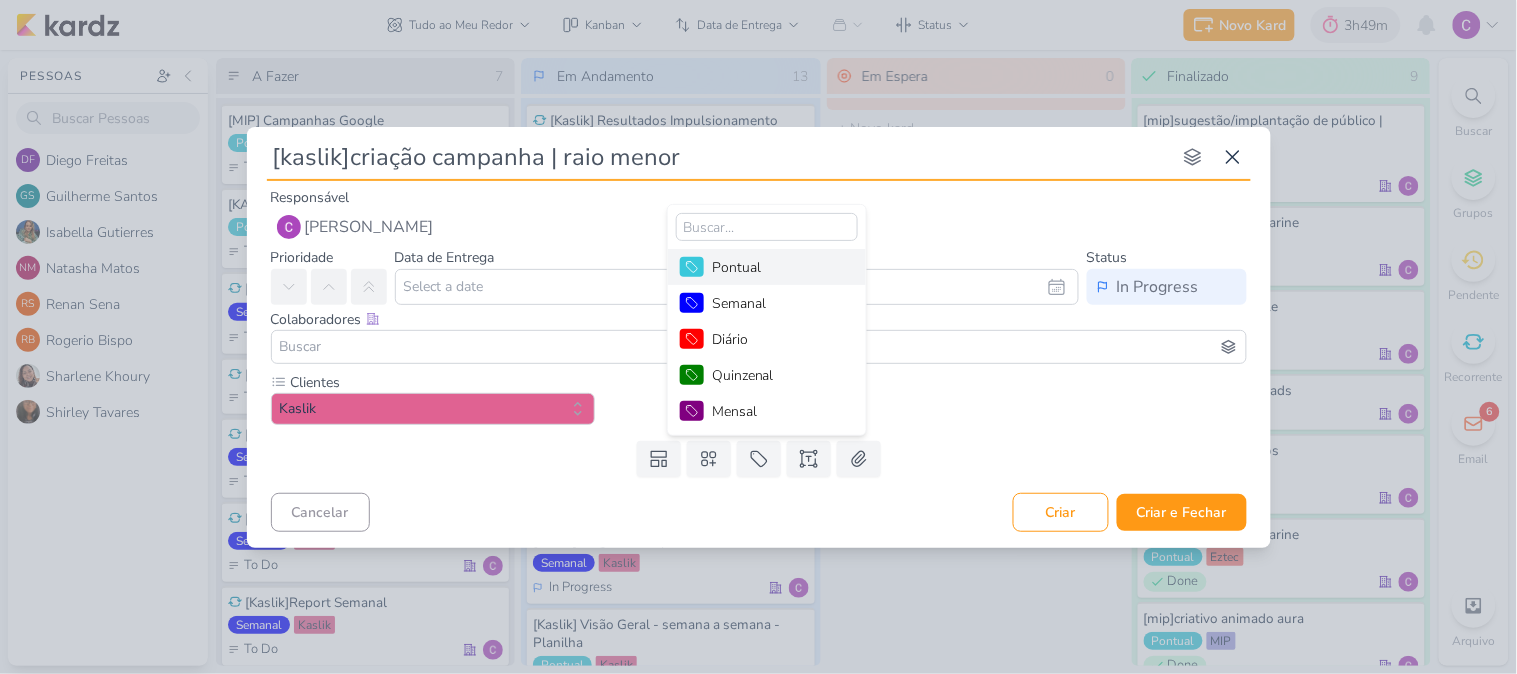 click on "Pontual" at bounding box center (777, 267) 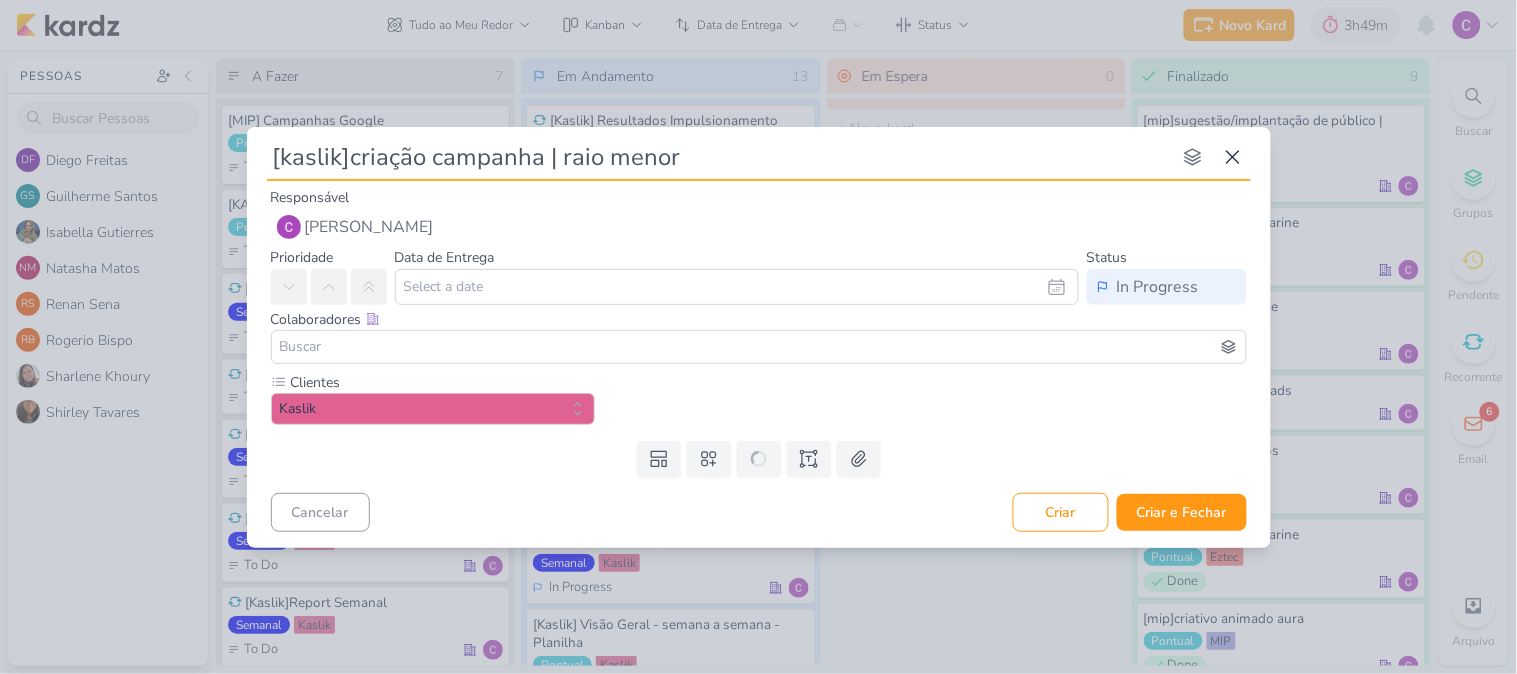 type 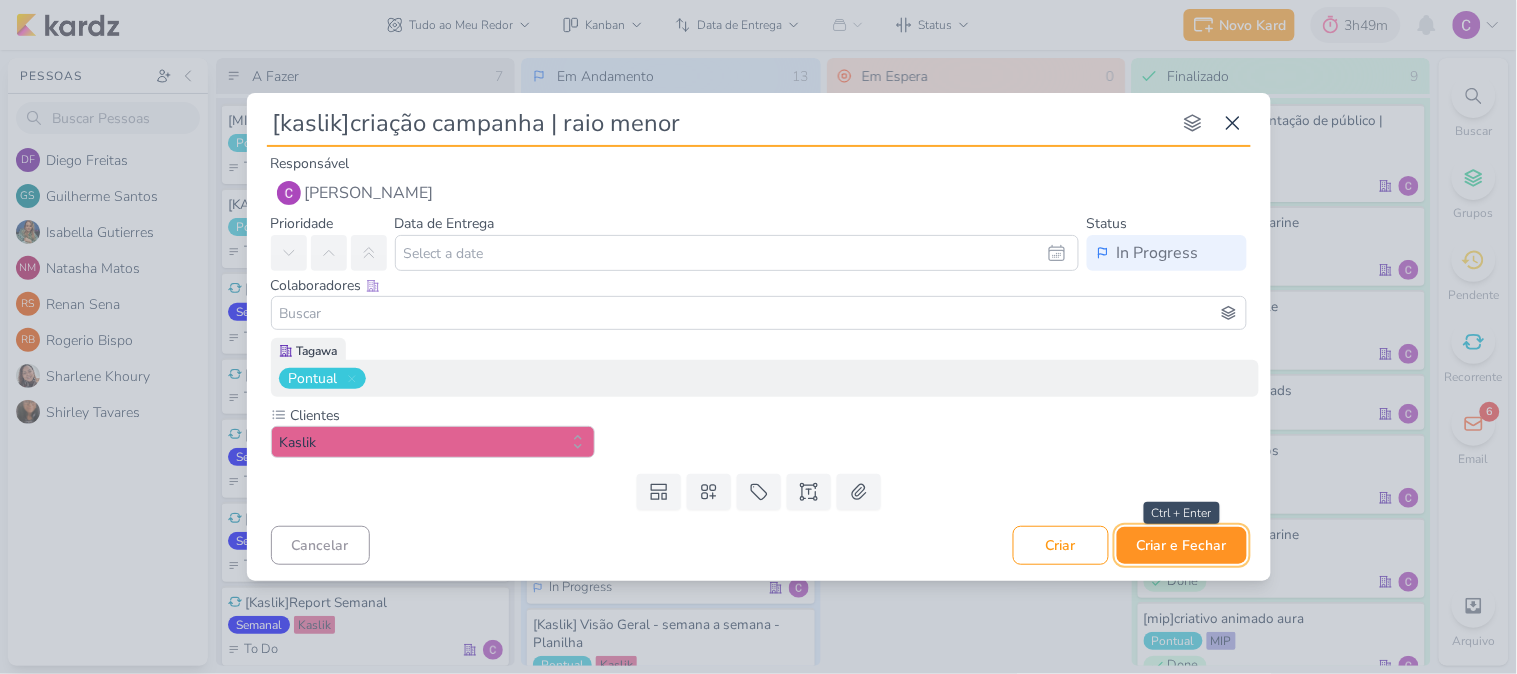 click on "Criar e Fechar" at bounding box center [1182, 545] 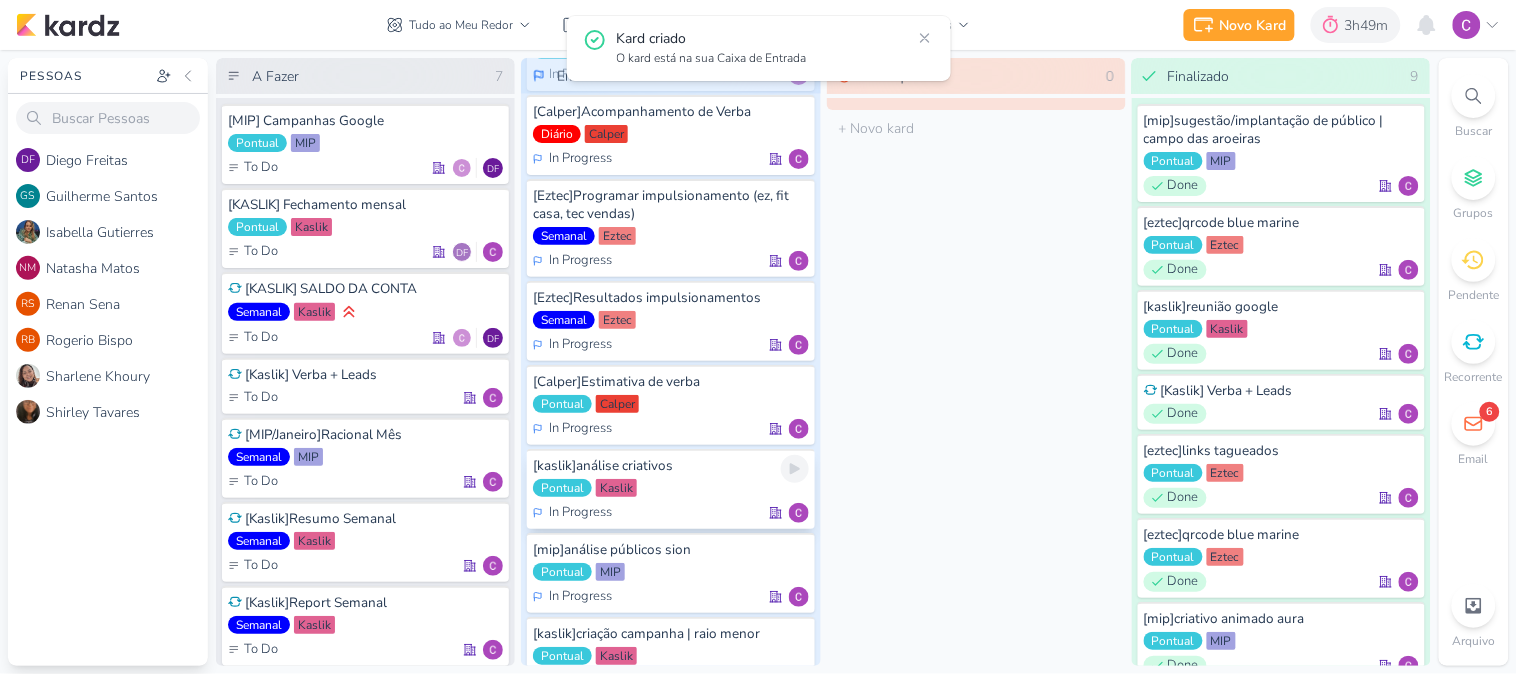 scroll, scrollTop: 674, scrollLeft: 0, axis: vertical 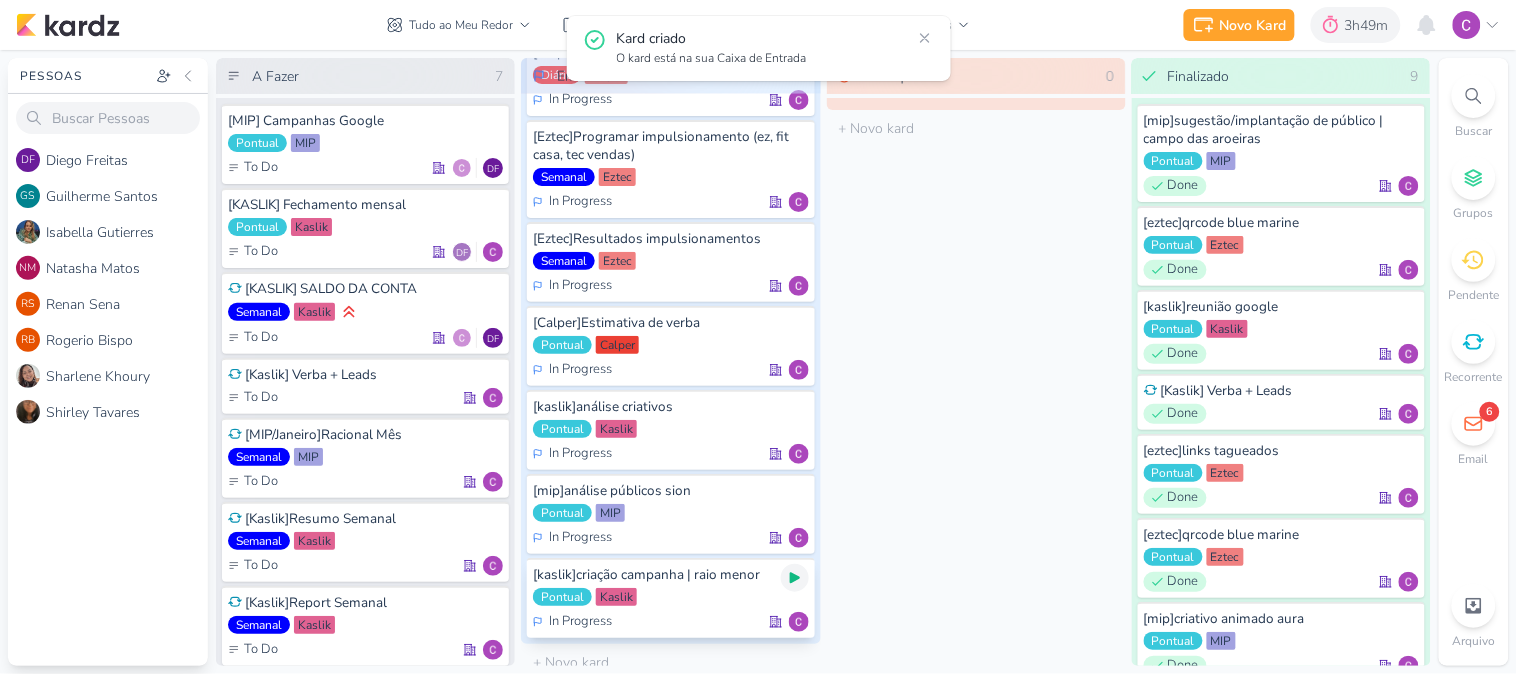 click at bounding box center [795, 578] 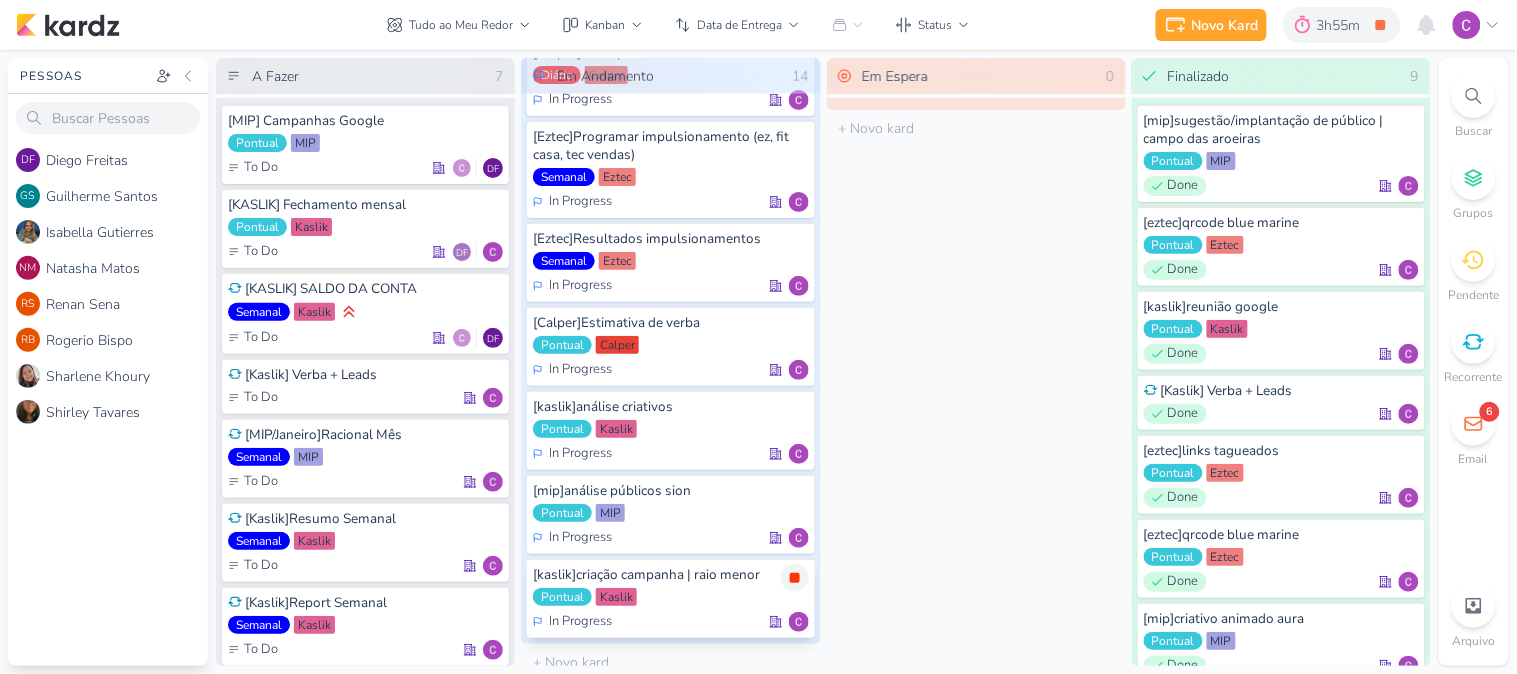 click 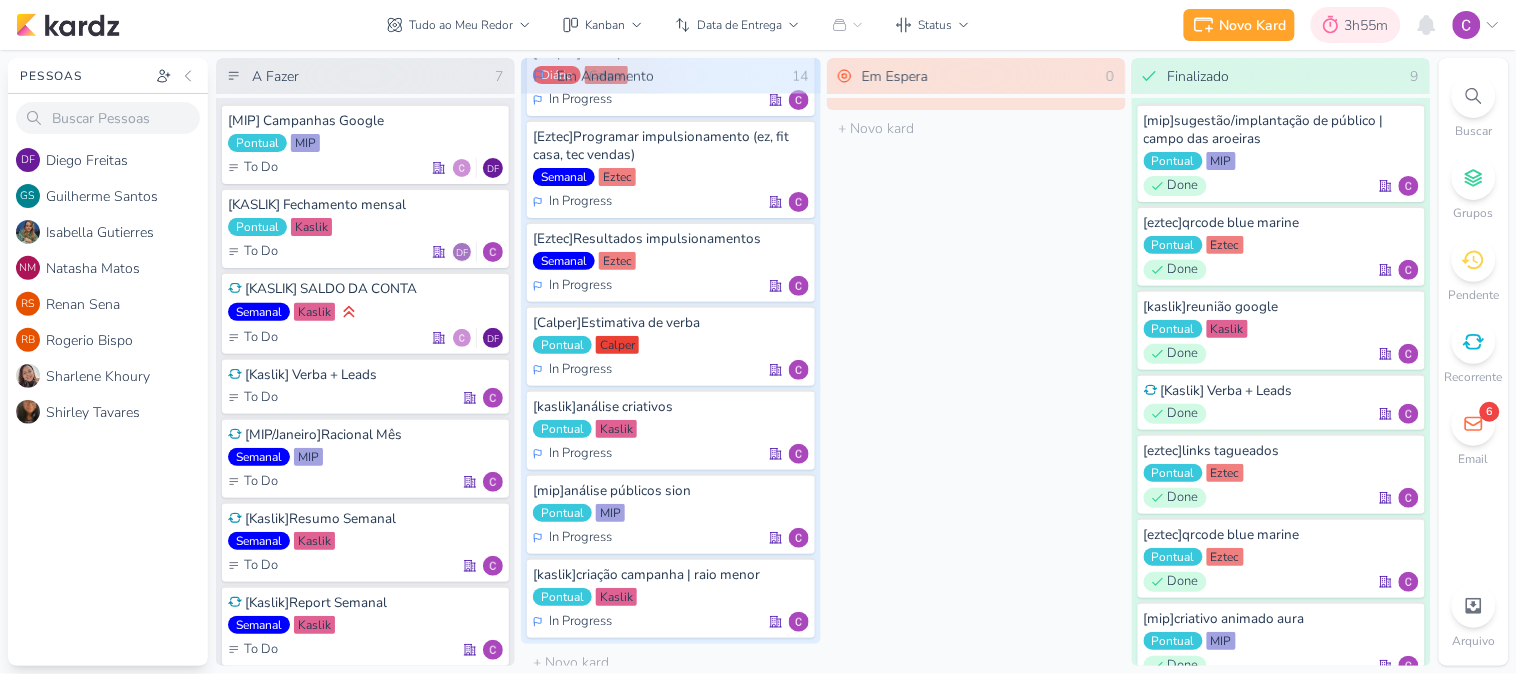 click on "3h55m" at bounding box center (1370, 25) 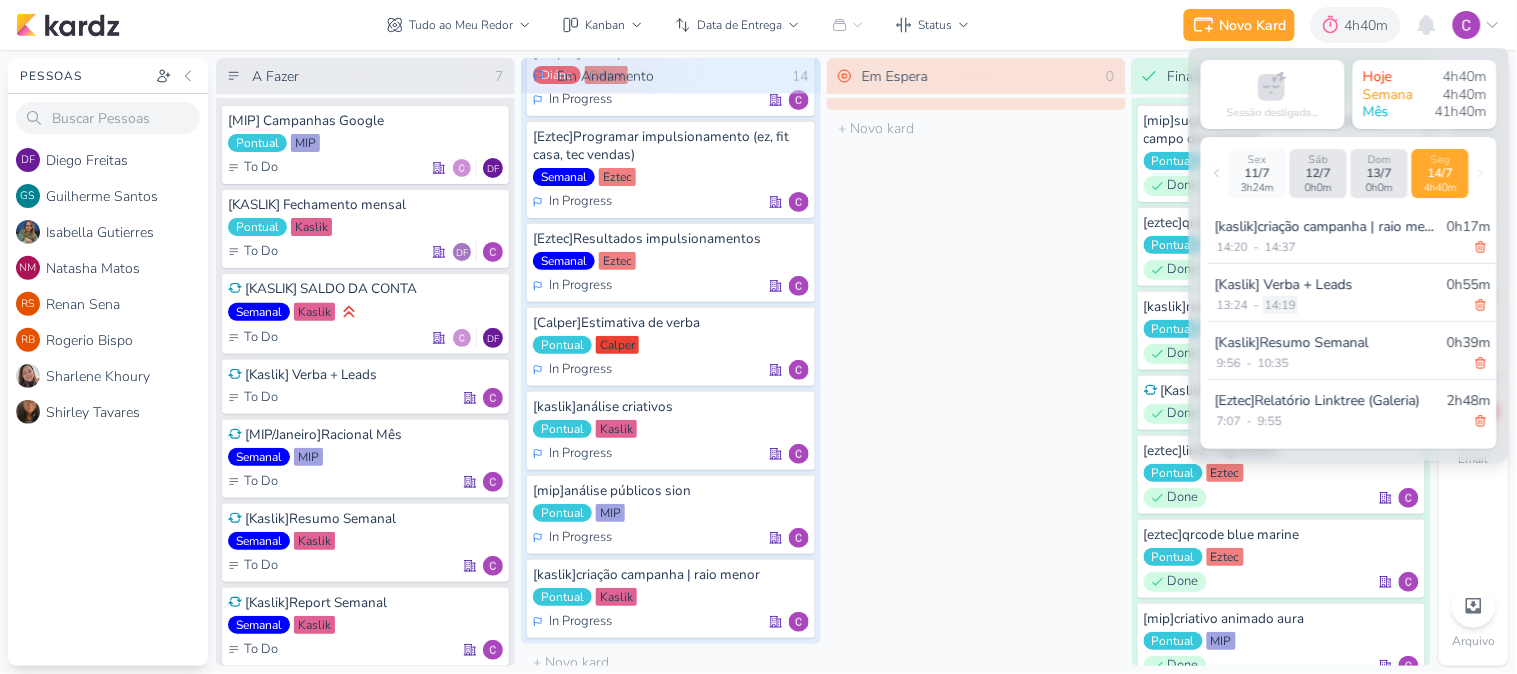 click on "14:19" at bounding box center [1280, 305] 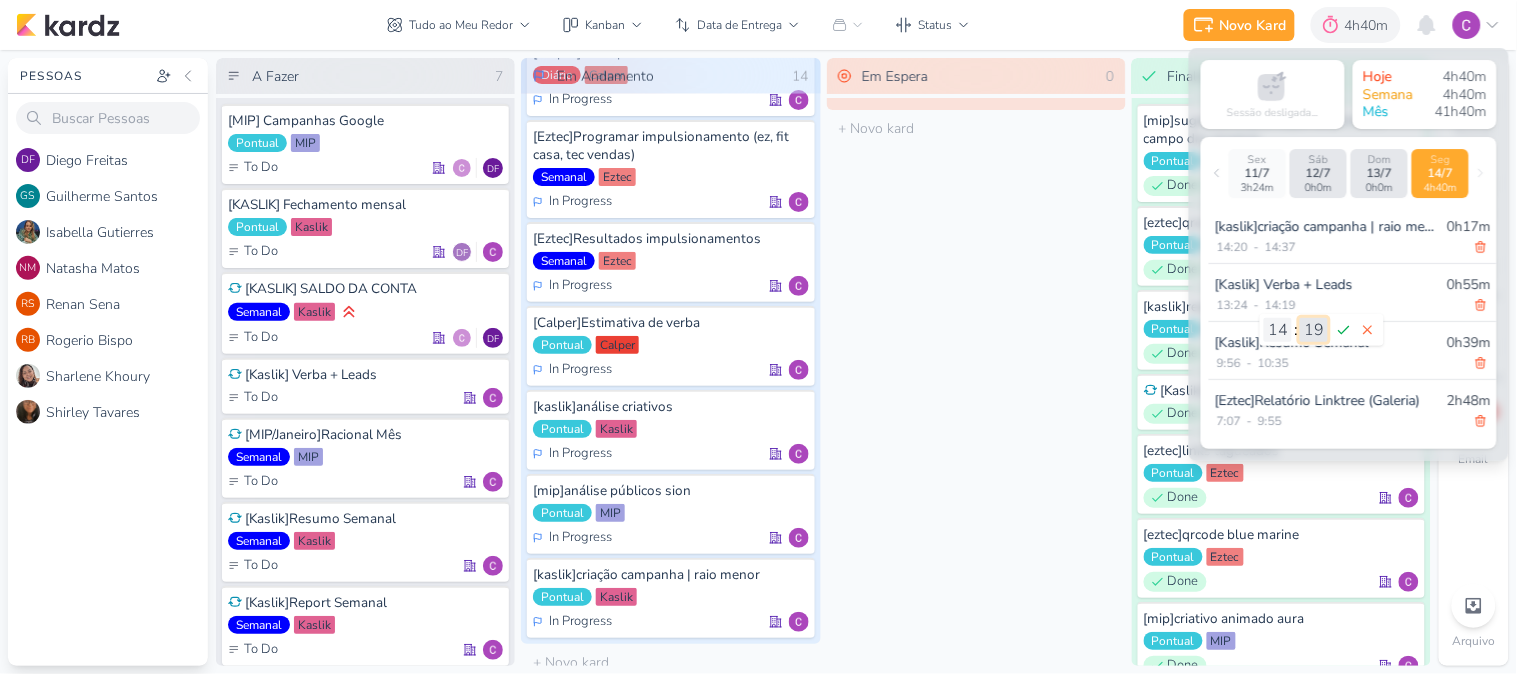 click on "00 01 02 03 04 05 06 07 08 09 10 11 12 13 14 15 16 17 18 19 20 21 22 23 24 25 26 27 28 29 30 31 32 33 34 35 36 37 38 39 40 41 42 43 44 45 46 47 48 49 50 51 52 53 54 55 56 57 58 59" at bounding box center (1314, 330) 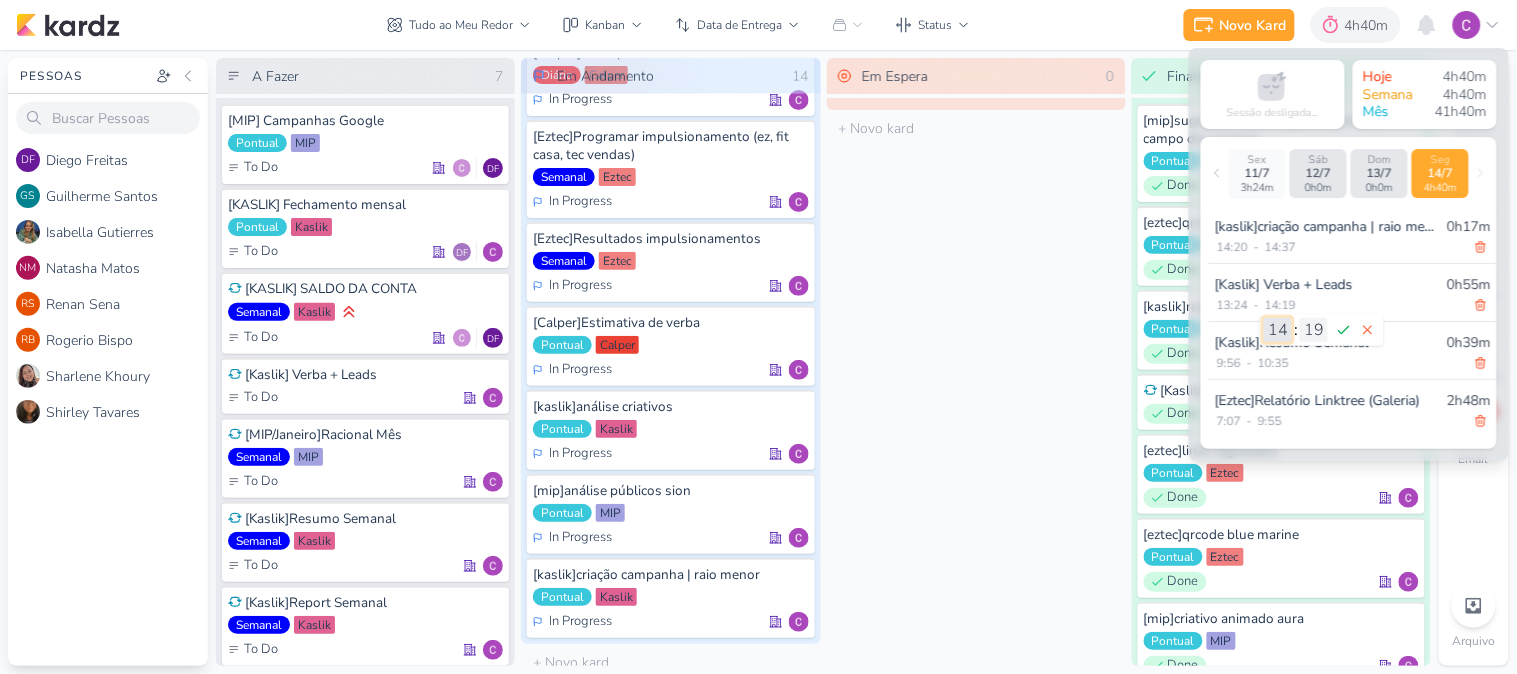 click on "00 01 02 03 04 05 06 07 08 09 10 11 12 13 14 15 16 17 18 19 20 21 22 23" at bounding box center [1278, 330] 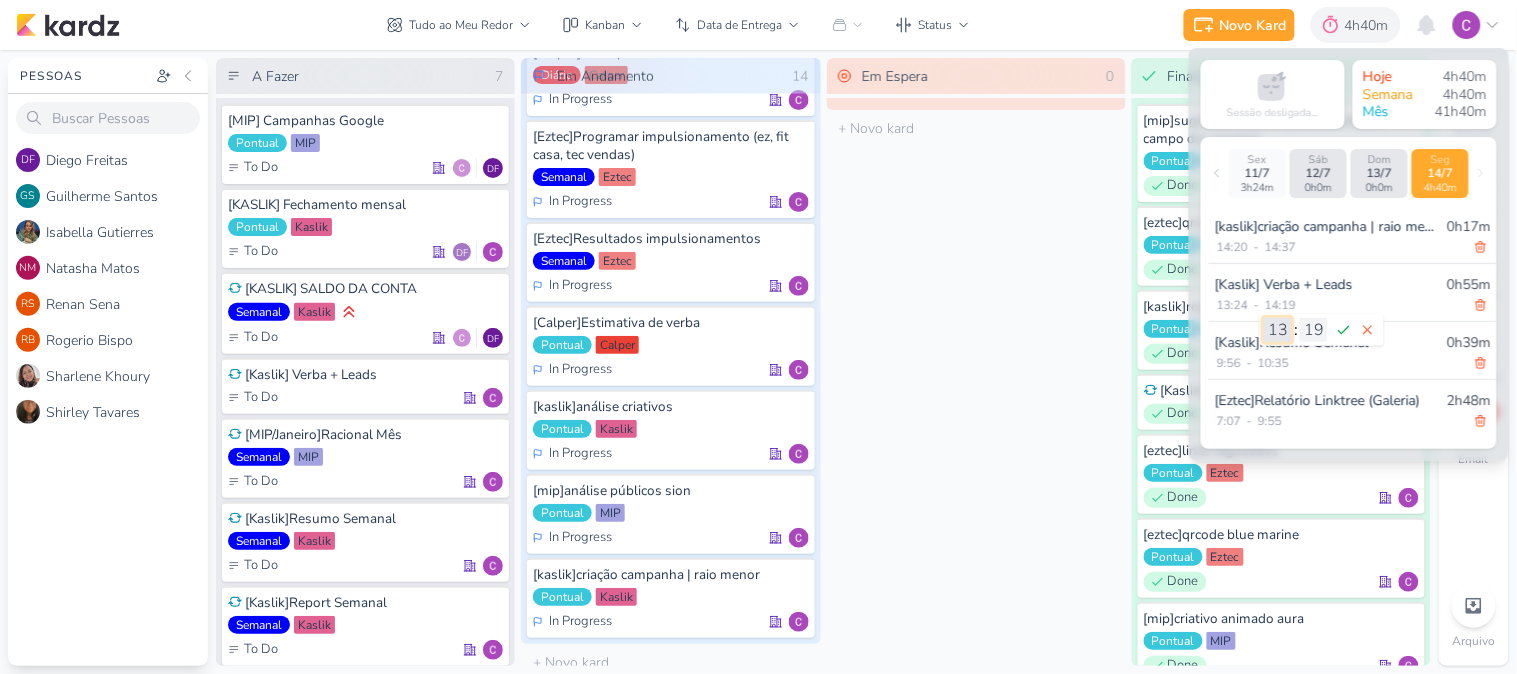 click on "00 01 02 03 04 05 06 07 08 09 10 11 12 13 14 15 16 17 18 19 20 21 22 23" at bounding box center (1278, 330) 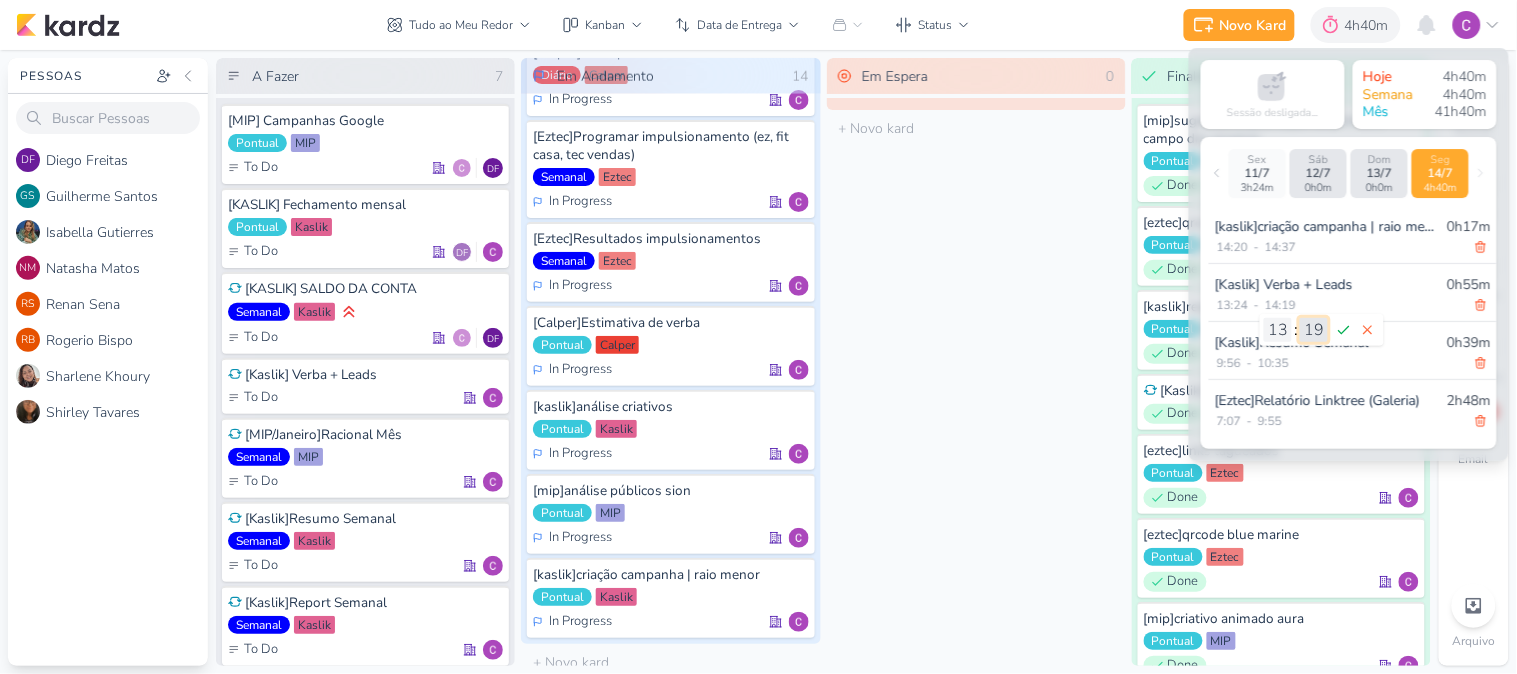 click on "00 01 02 03 04 05 06 07 08 09 10 11 12 13 14 15 16 17 18 19 20 21 22 23 24 25 26 27 28 29 30 31 32 33 34 35 36 37 38 39 40 41 42 43 44 45 46 47 48 49 50 51 52 53 54 55 56 57 58 59" at bounding box center (1314, 330) 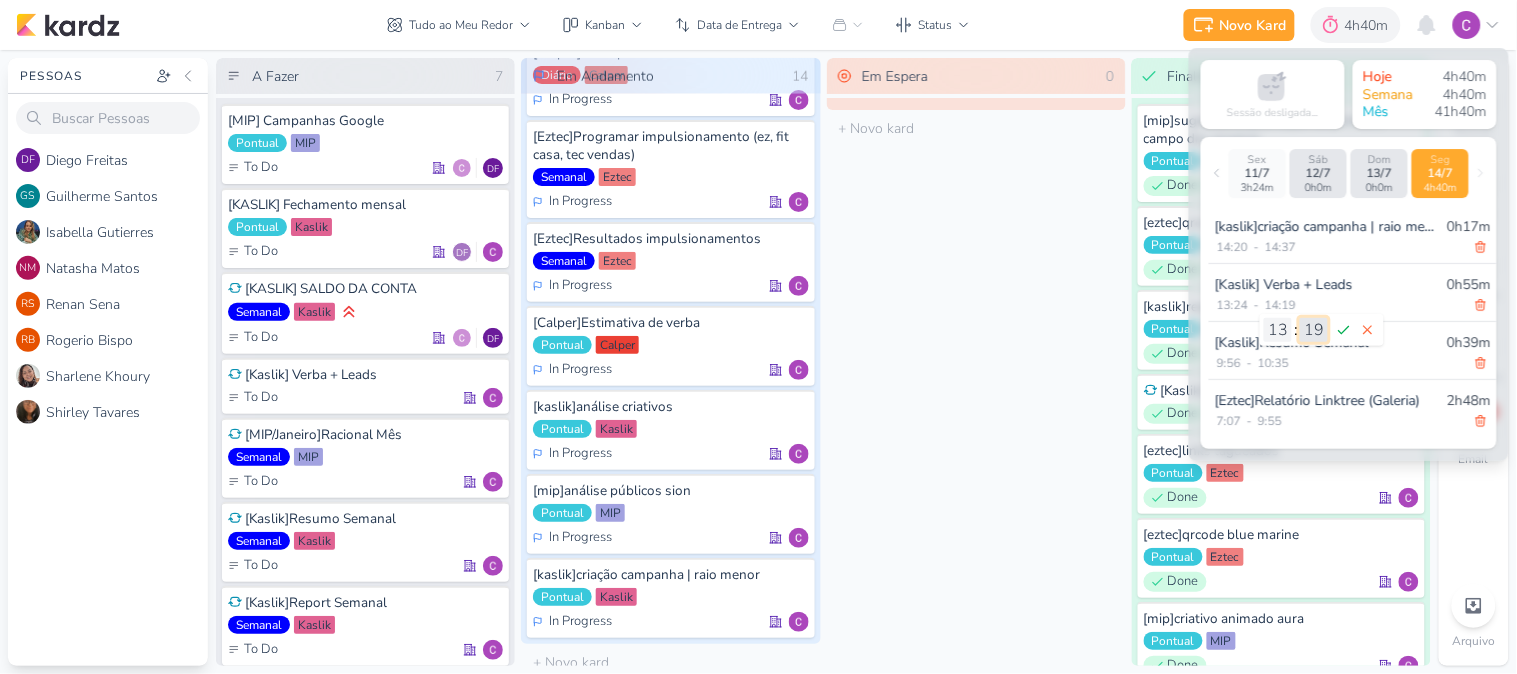 select on "40" 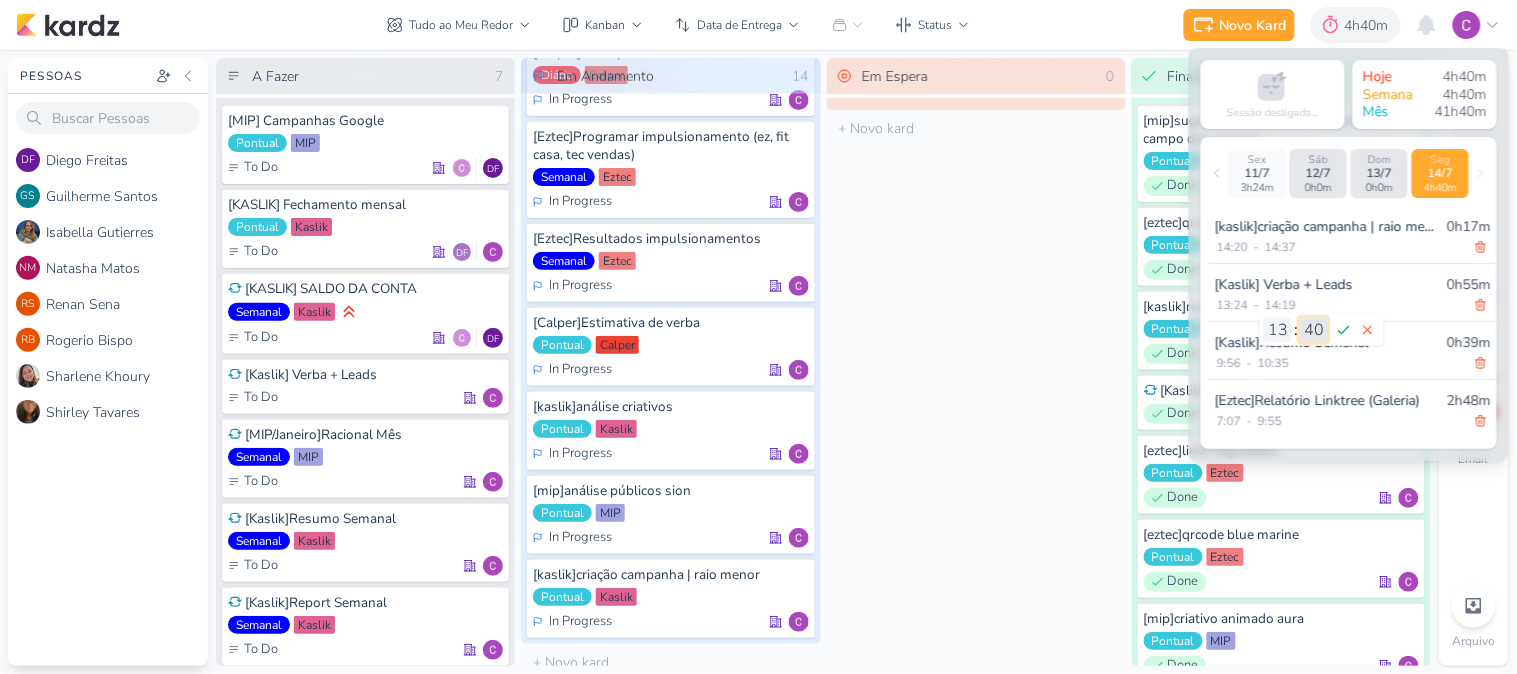 click on "00 01 02 03 04 05 06 07 08 09 10 11 12 13 14 15 16 17 18 19 20 21 22 23 24 25 26 27 28 29 30 31 32 33 34 35 36 37 38 39 40 41 42 43 44 45 46 47 48 49 50 51 52 53 54 55 56 57 58 59" at bounding box center (1314, 330) 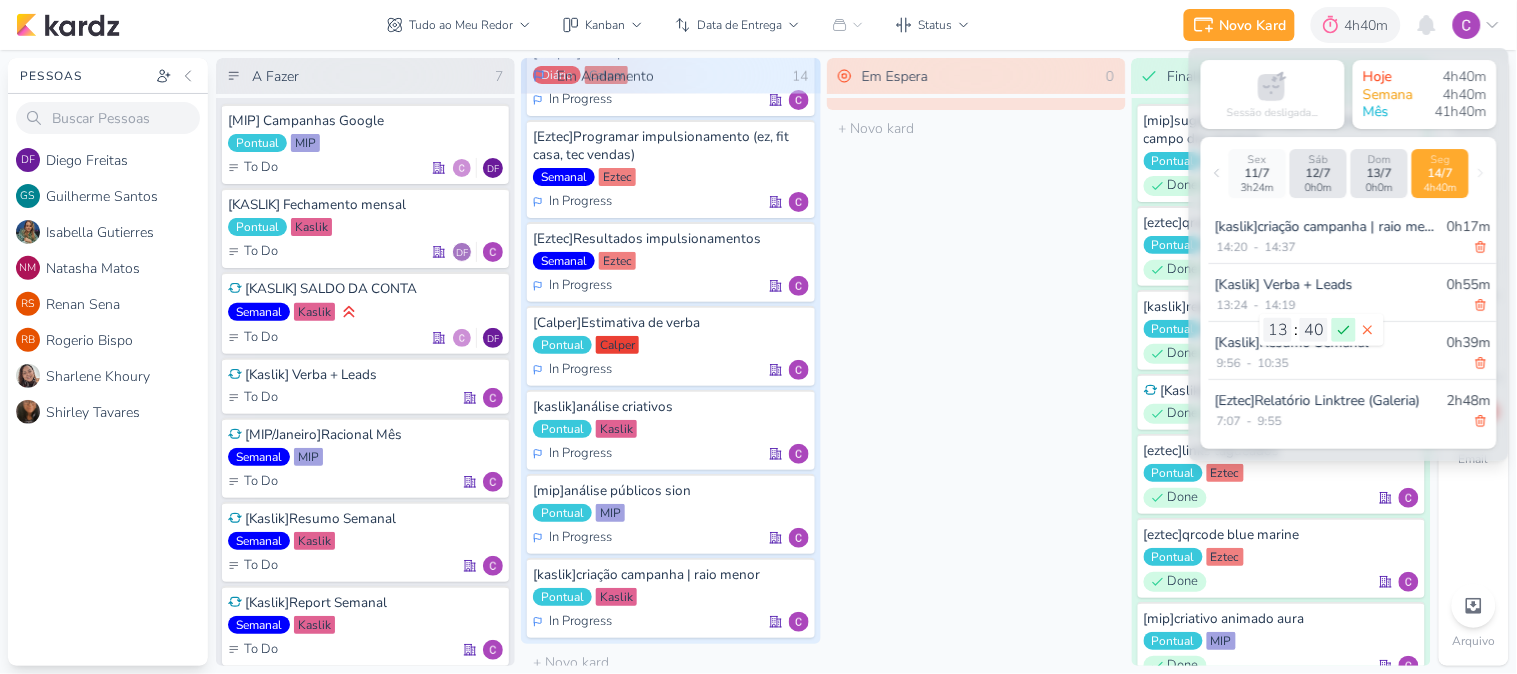 click 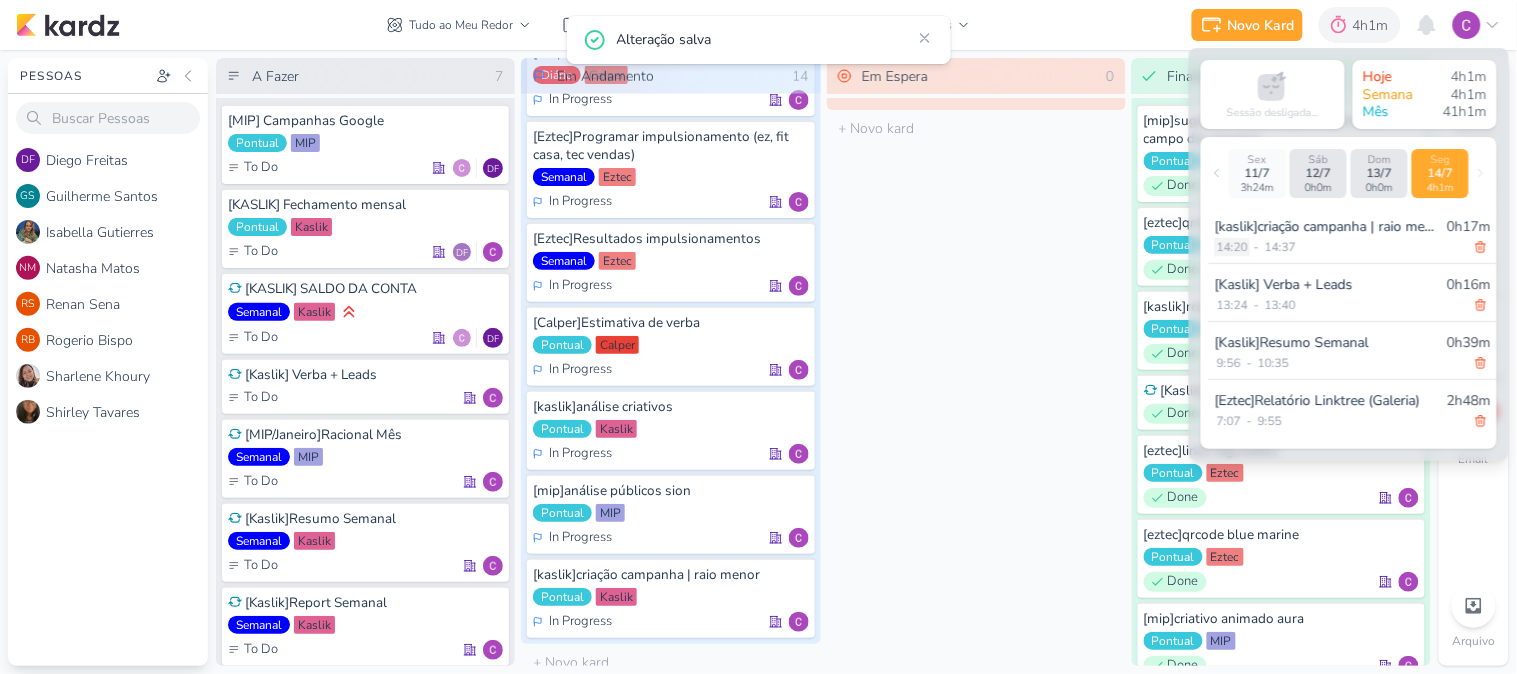 click on "14:20" at bounding box center (1232, 247) 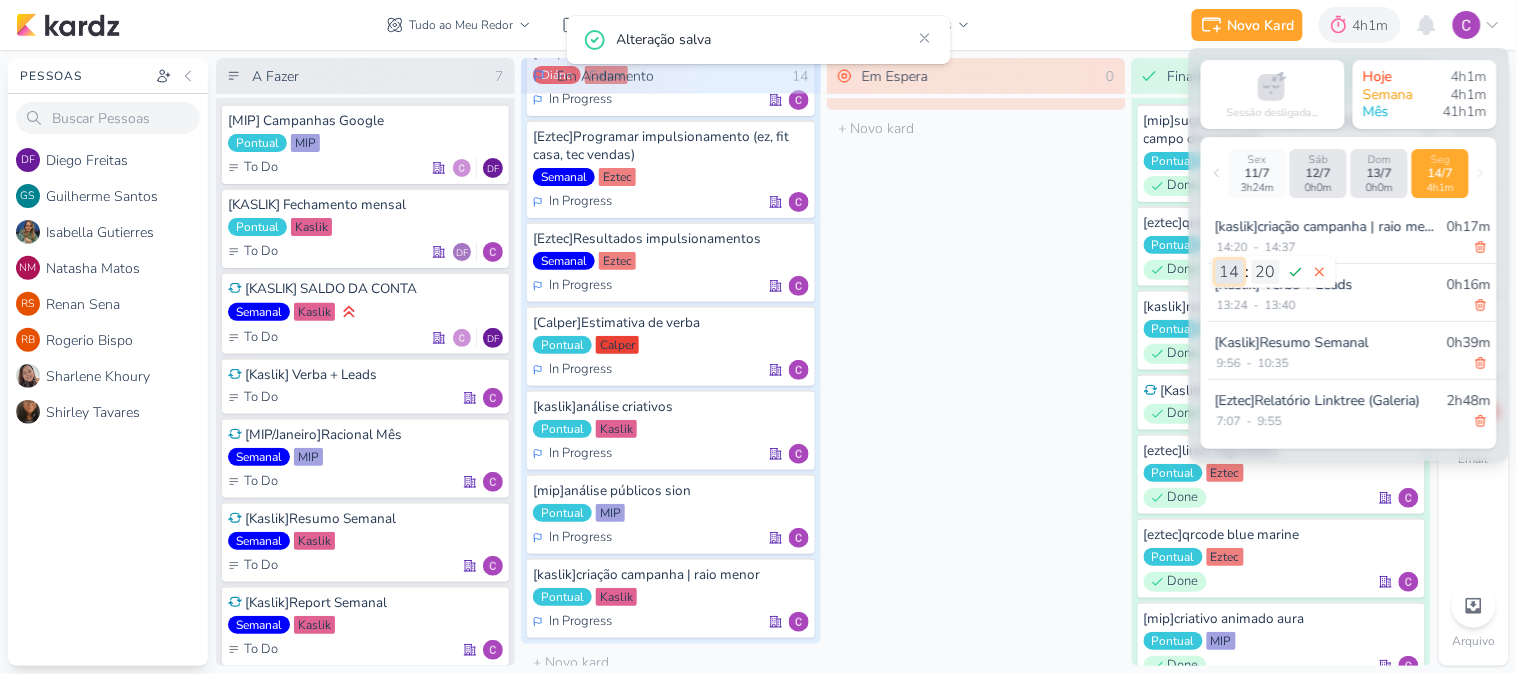 click on "00 01 02 03 04 05 06 07 08 09 10 11 12 13 14 15 16 17 18 19 20 21 22 23" at bounding box center [1230, 272] 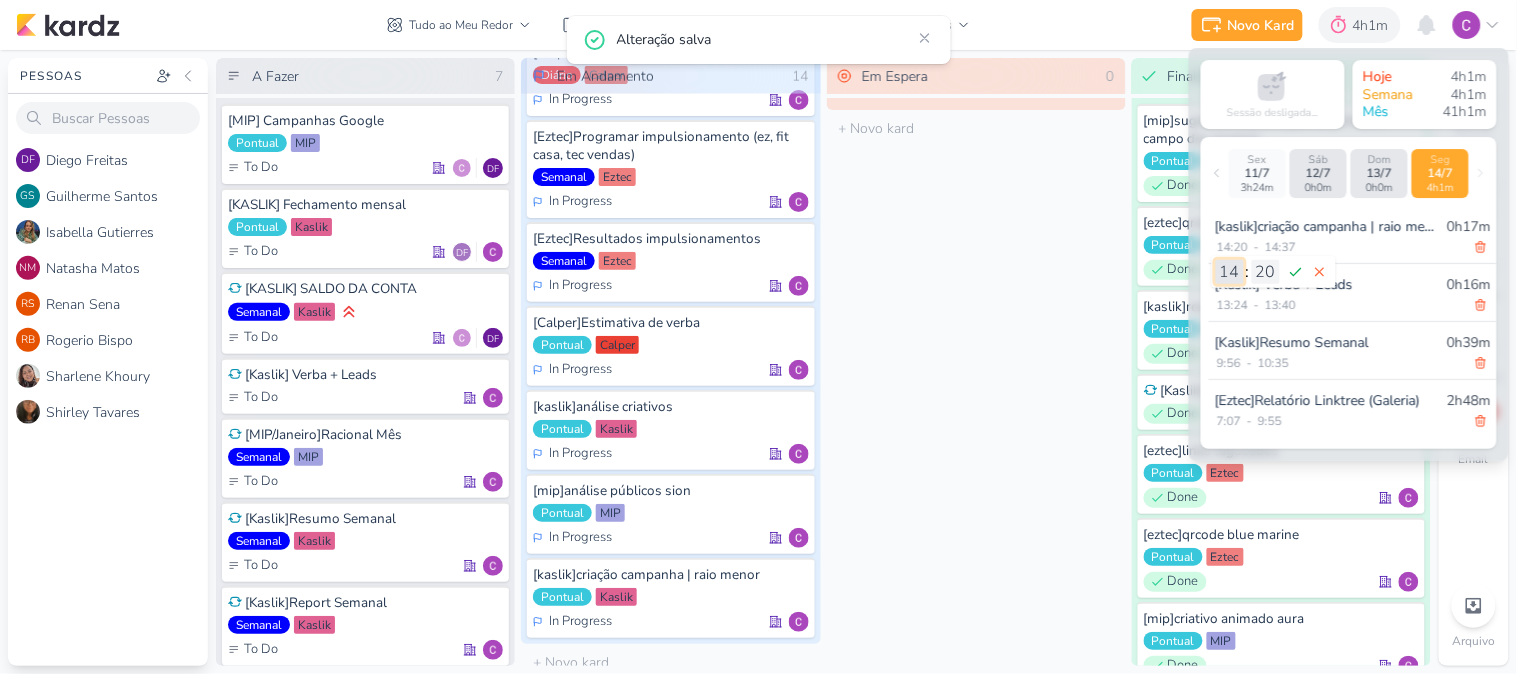 select on "13" 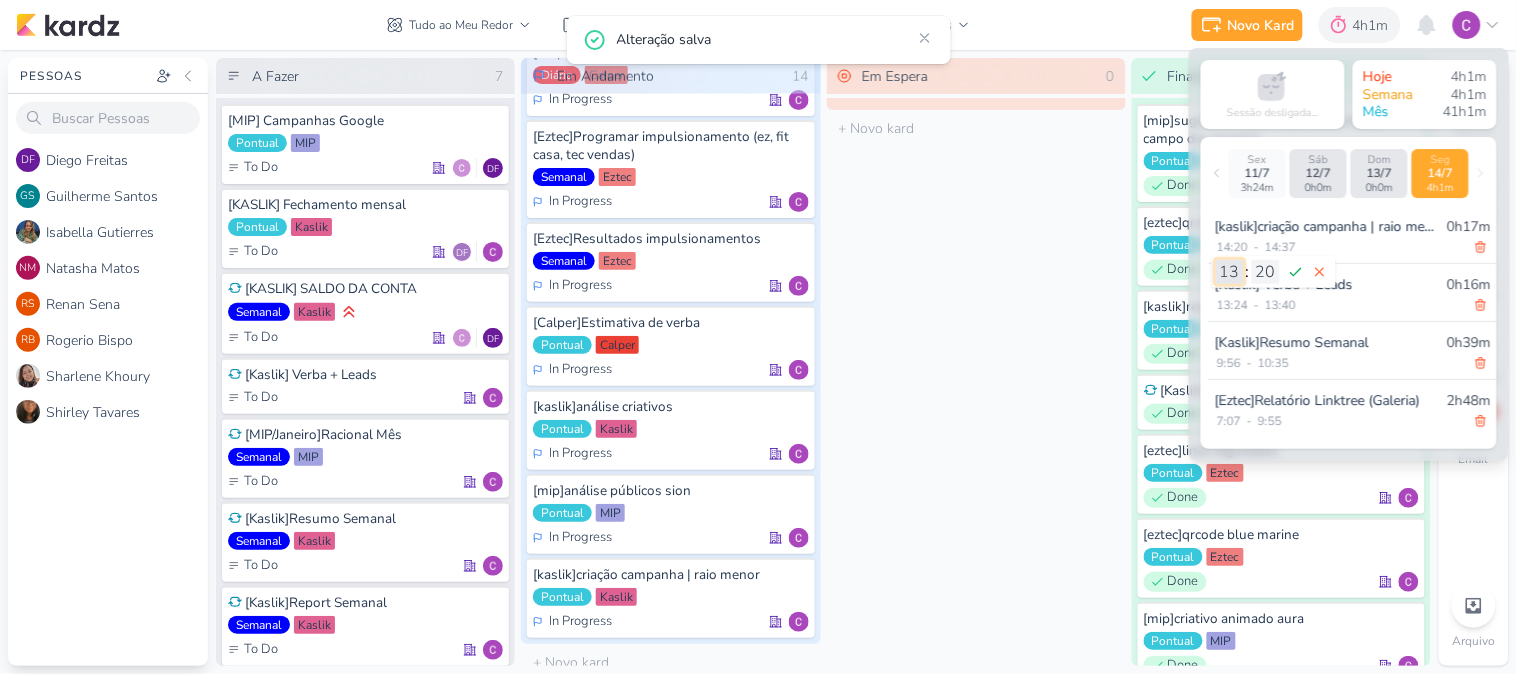 click on "00 01 02 03 04 05 06 07 08 09 10 11 12 13 14 15 16 17 18 19 20 21 22 23" at bounding box center [1230, 272] 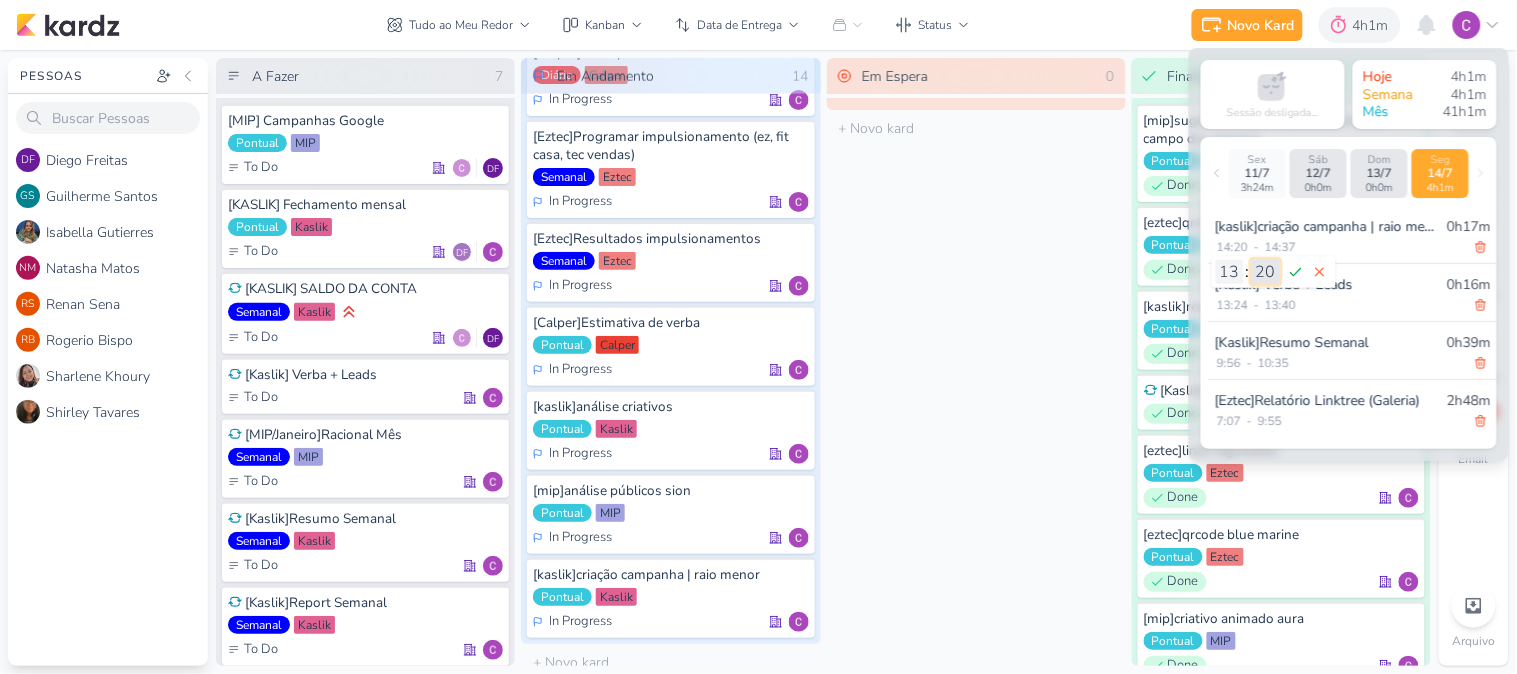 click on "00 01 02 03 04 05 06 07 08 09 10 11 12 13 14 15 16 17 18 19 20 21 22 23 24 25 26 27 28 29 30 31 32 33 34 35 36 37 38 39 40 41 42 43 44 45 46 47 48 49 50 51 52 53 54 55 56 57 58 59" at bounding box center (1266, 272) 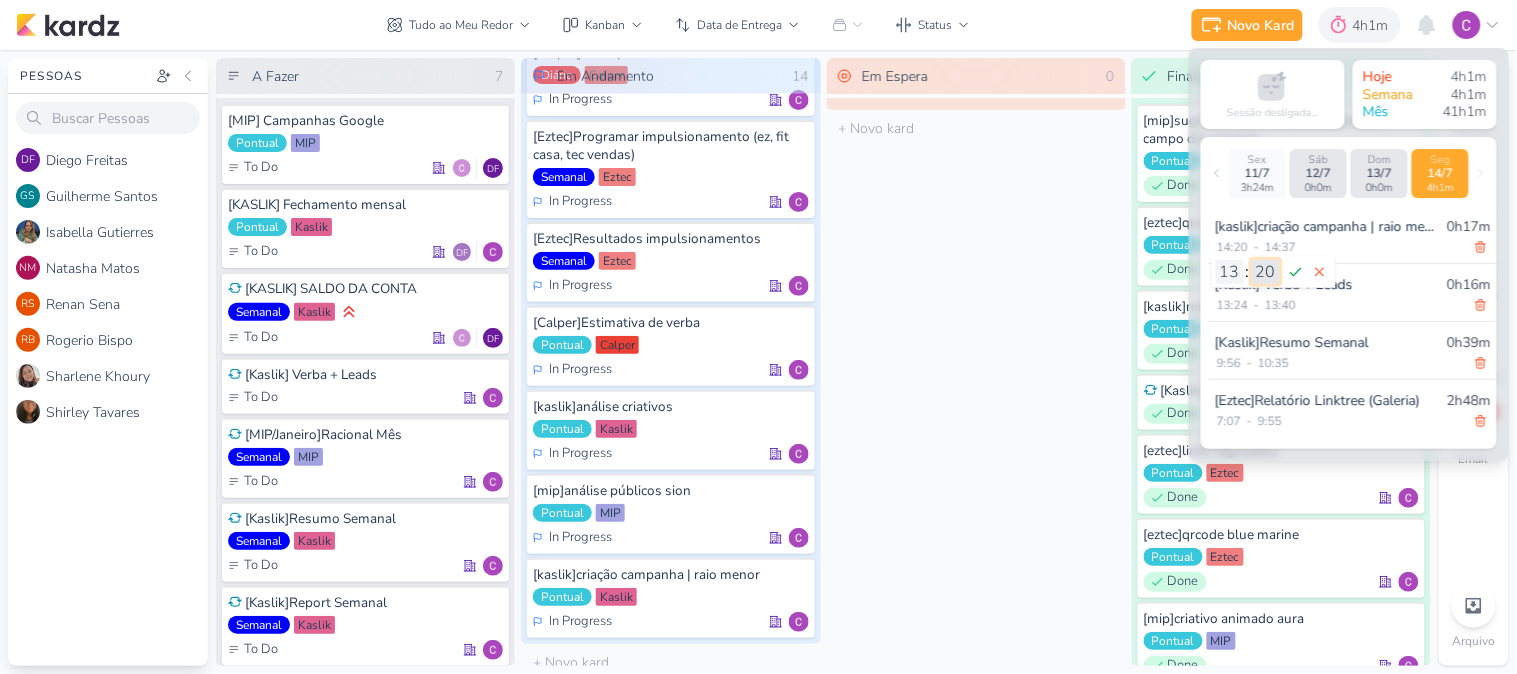 select on "41" 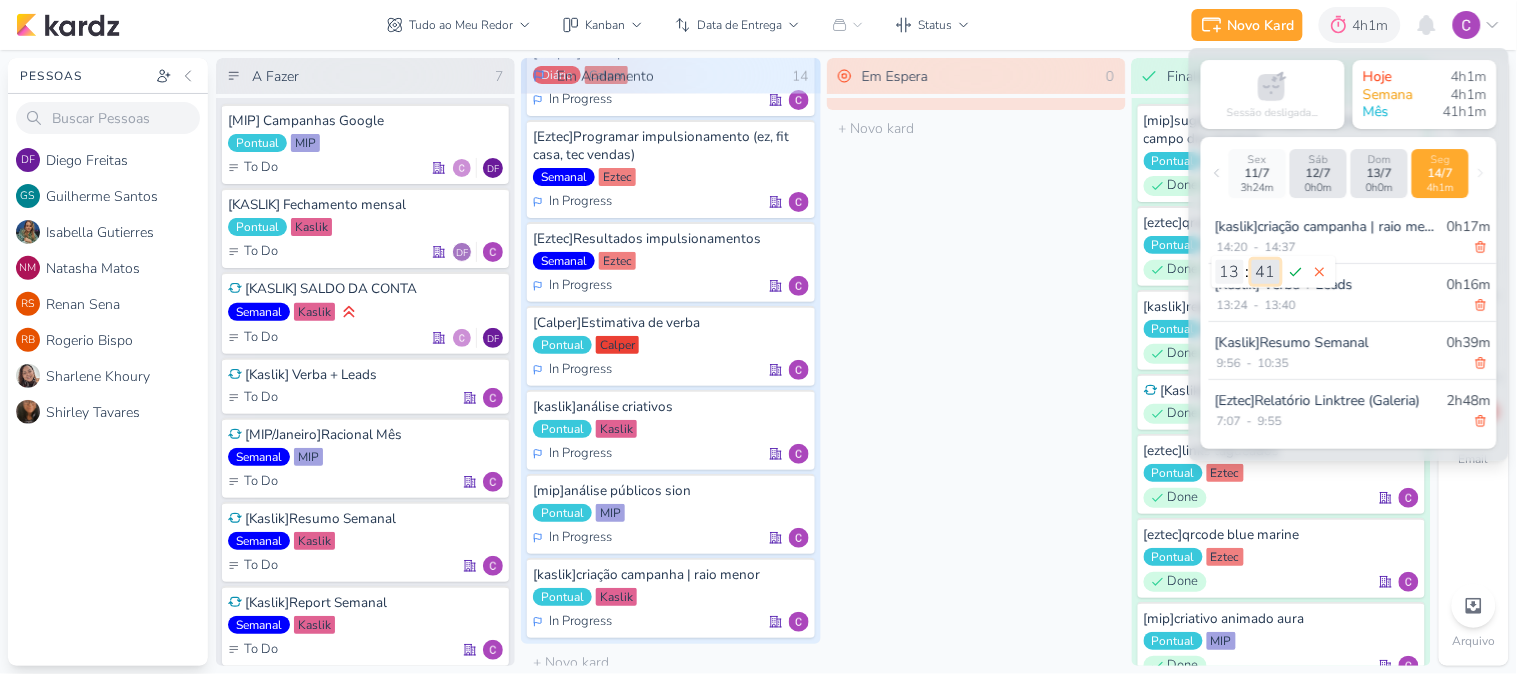 click on "00 01 02 03 04 05 06 07 08 09 10 11 12 13 14 15 16 17 18 19 20 21 22 23 24 25 26 27 28 29 30 31 32 33 34 35 36 37 38 39 40 41 42 43 44 45 46 47 48 49 50 51 52 53 54 55 56 57 58 59" at bounding box center [1266, 272] 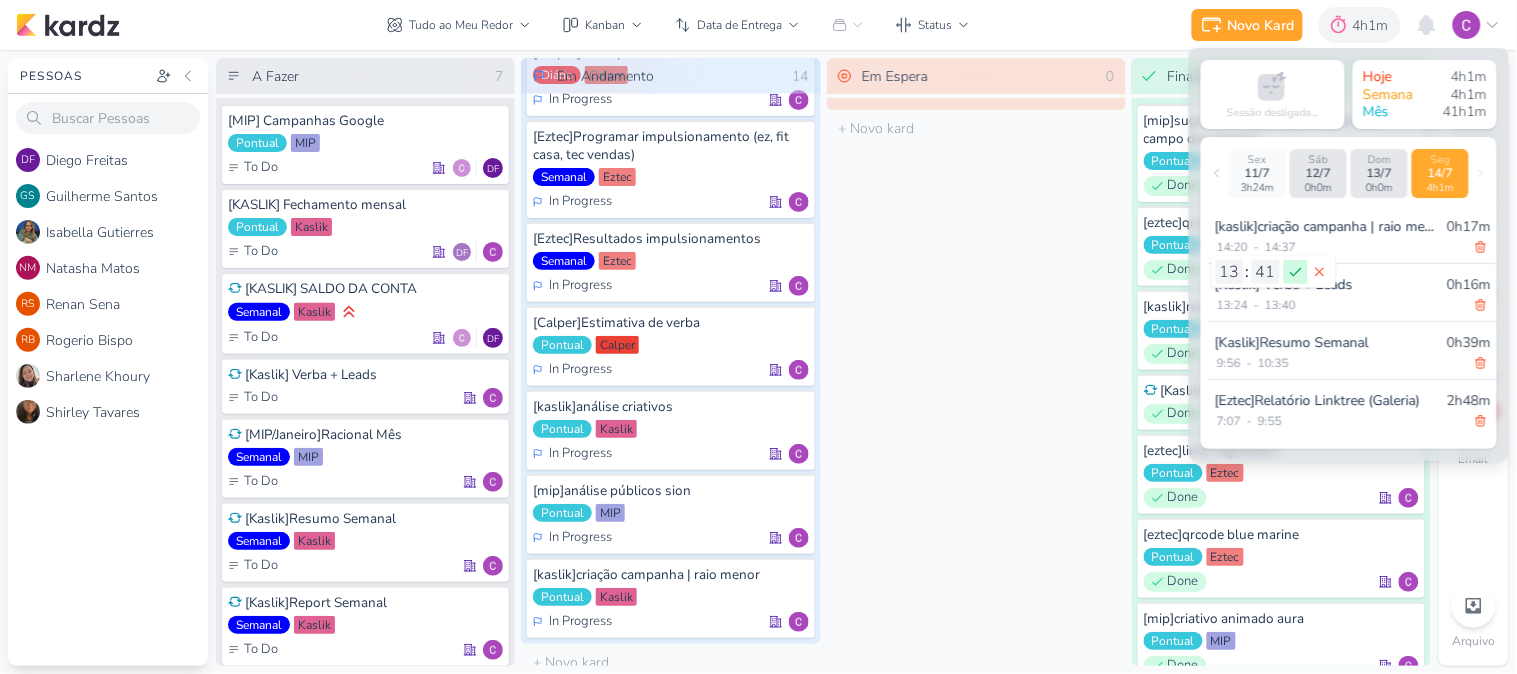 click 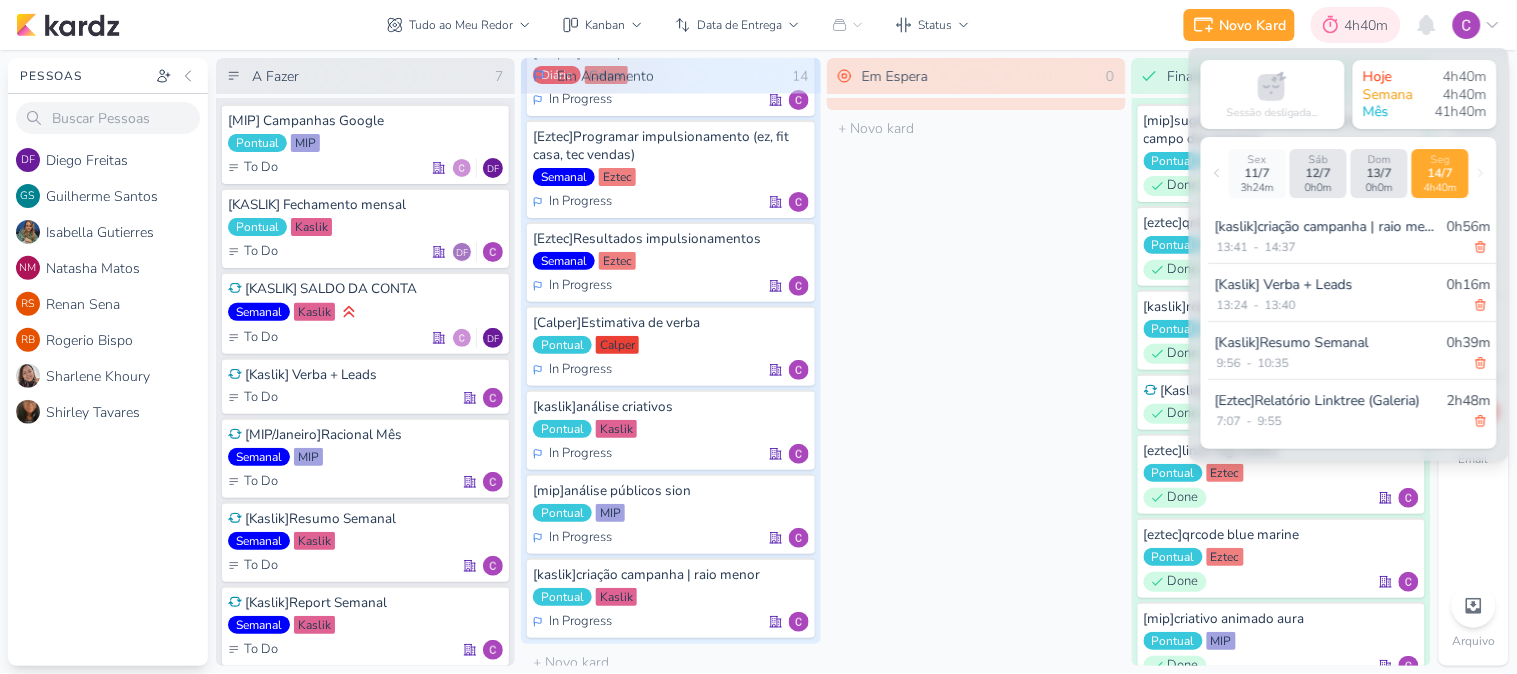 click on "4h40m" at bounding box center [1370, 25] 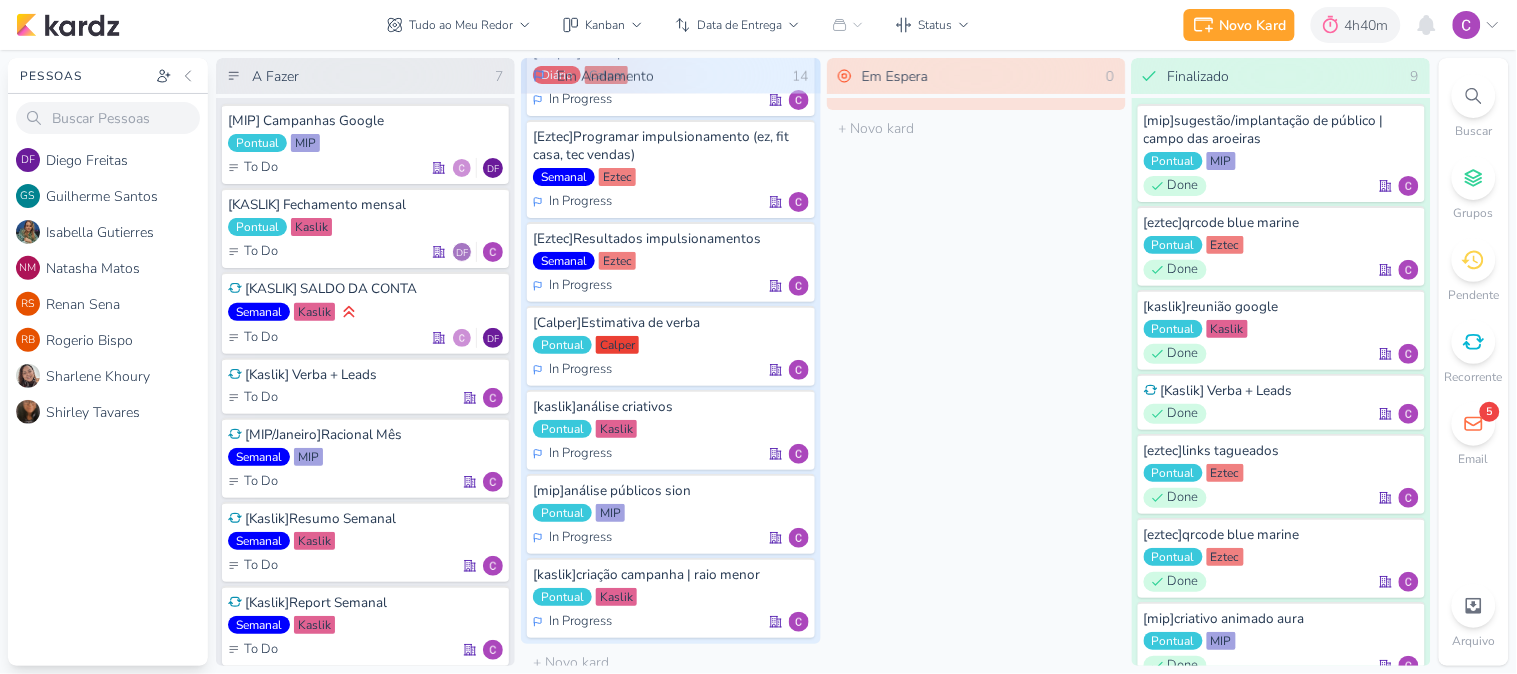 click on "Em Espera
0
O título do kard deve ter menos que 100 caracteres" at bounding box center [976, 362] 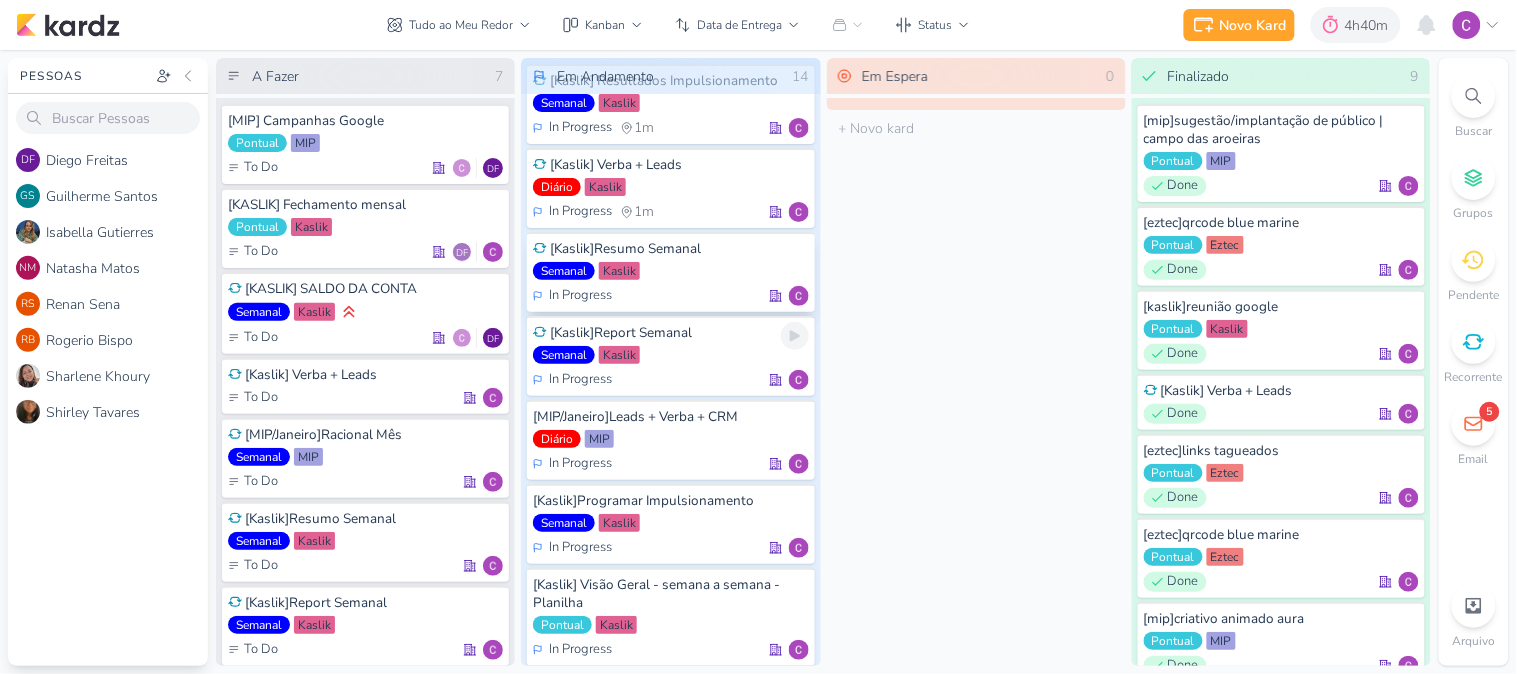 scroll, scrollTop: 0, scrollLeft: 0, axis: both 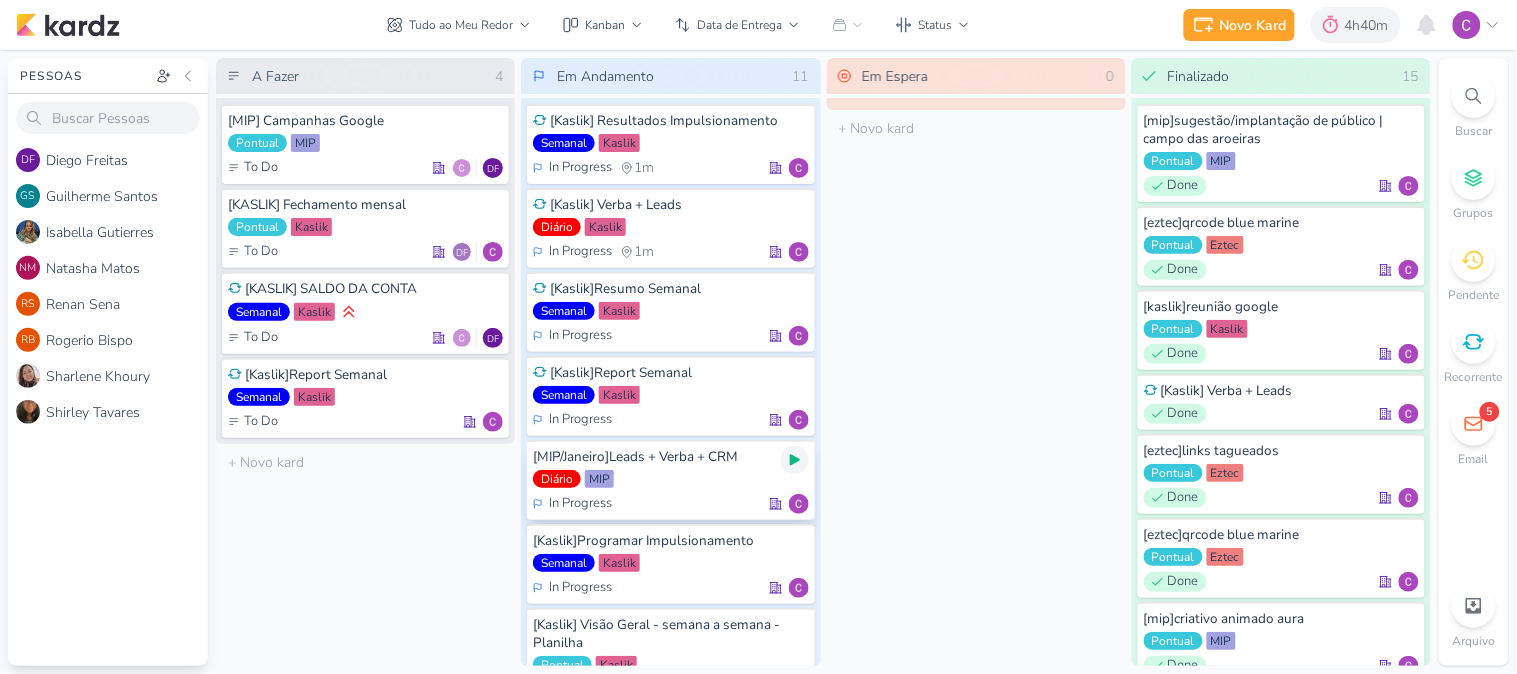 click 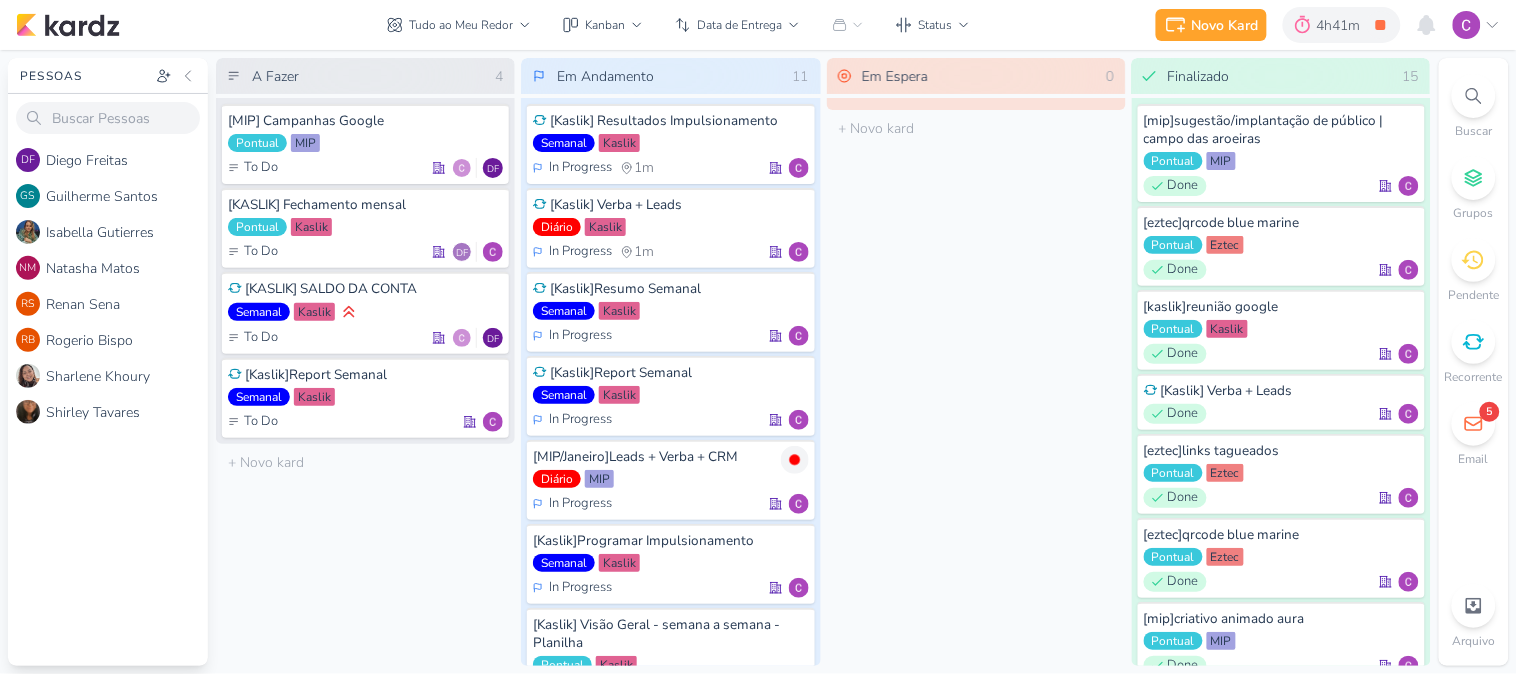 click on "Em Espera
0
O título do kard deve ter menos que 100 caracteres" at bounding box center (976, 362) 